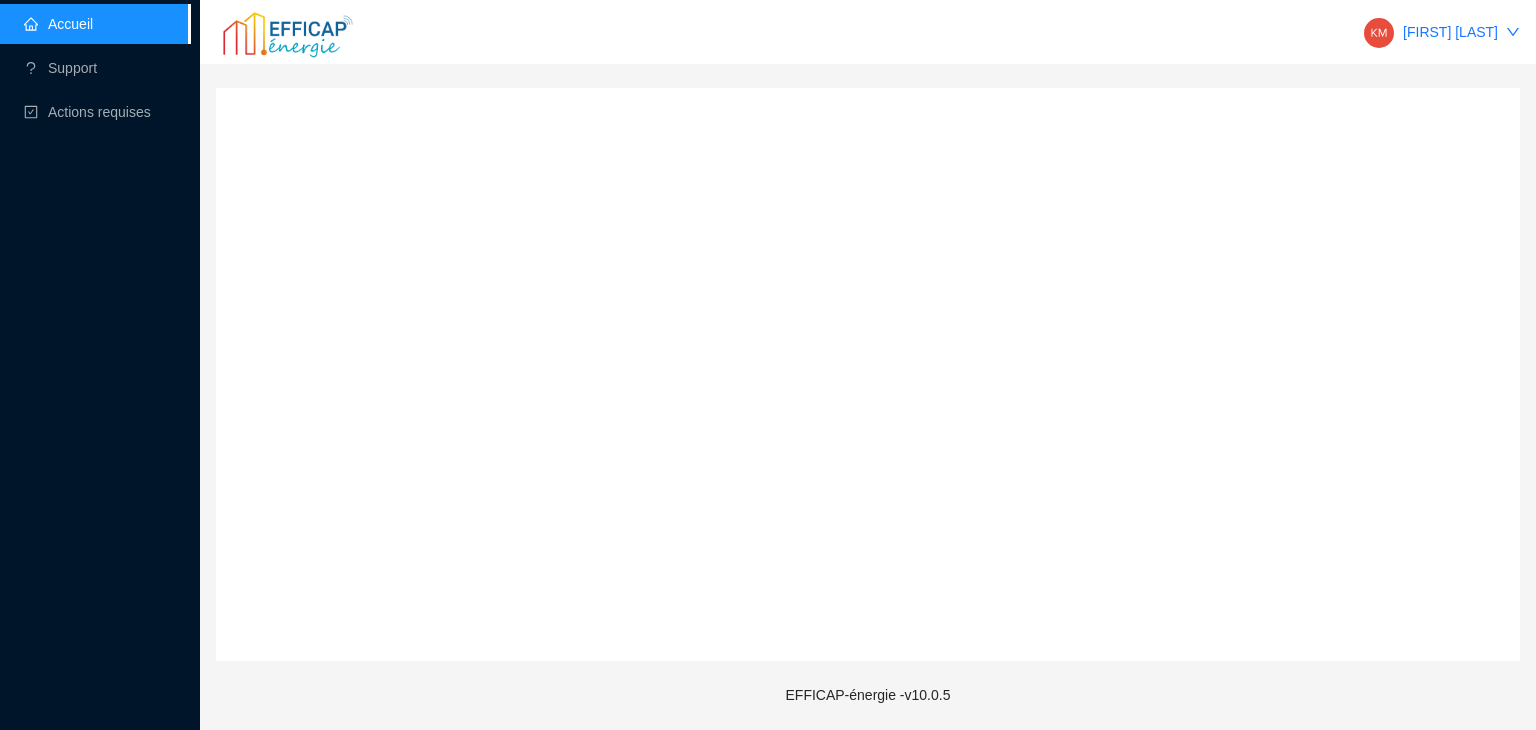 scroll, scrollTop: 0, scrollLeft: 0, axis: both 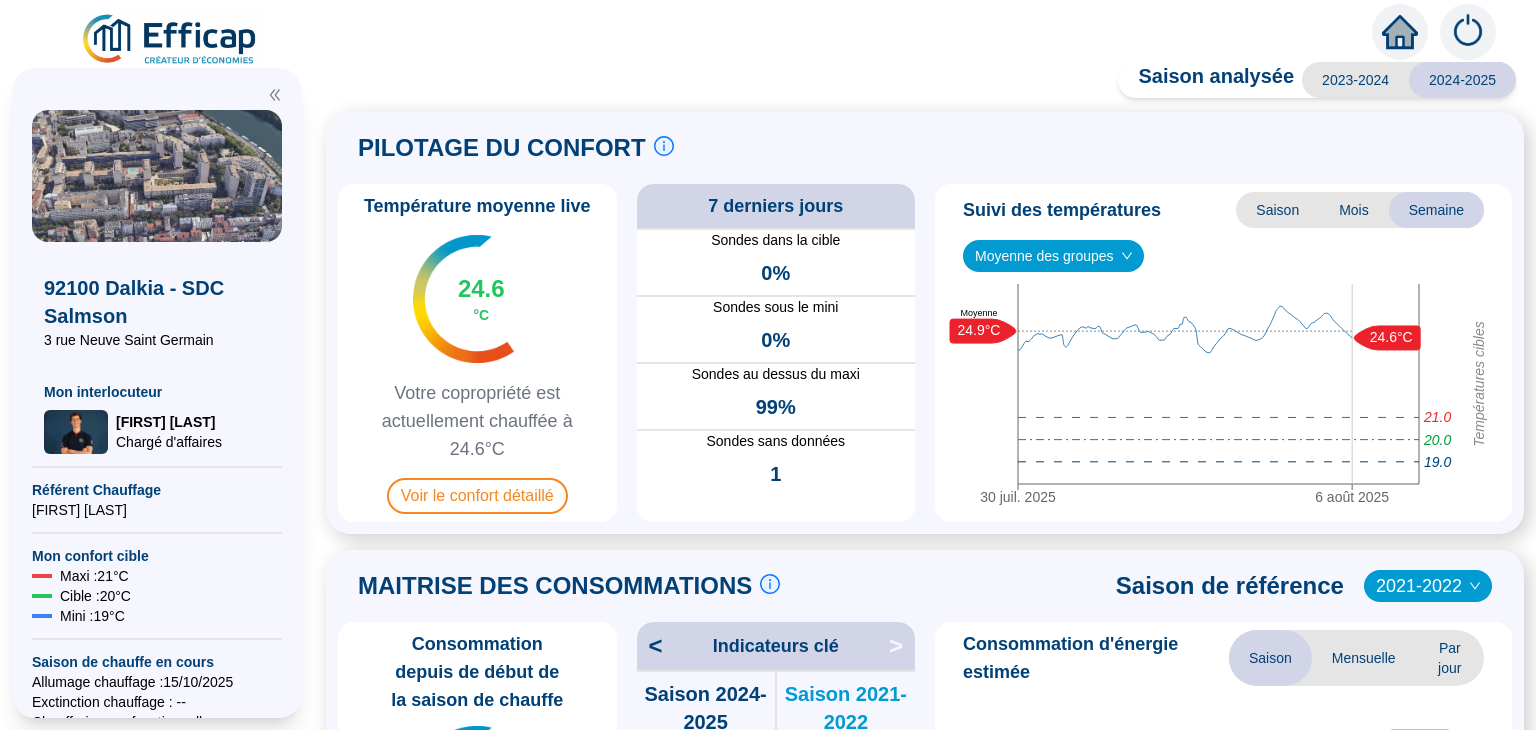 click on "Mois" at bounding box center [1354, 210] 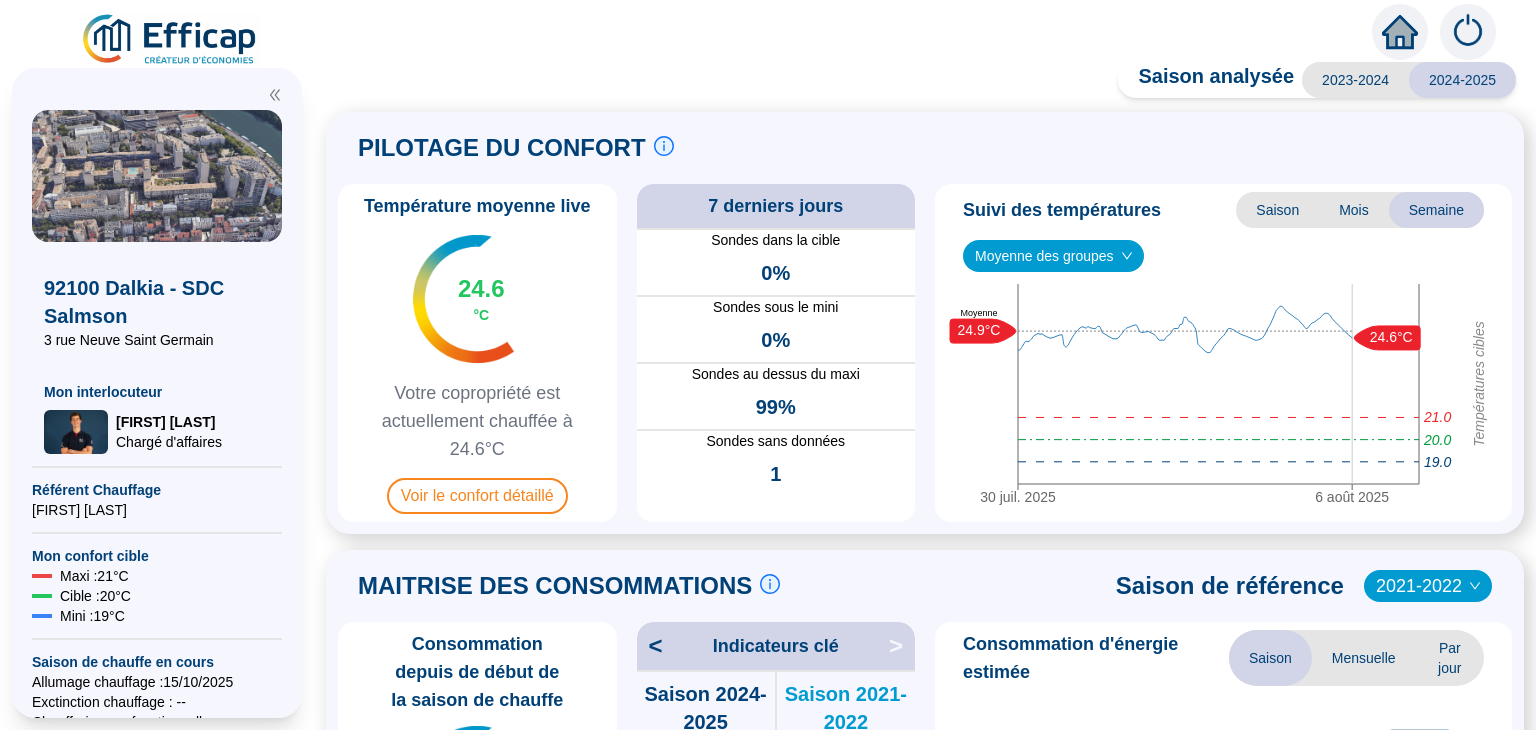click on "Mois" at bounding box center (1354, 210) 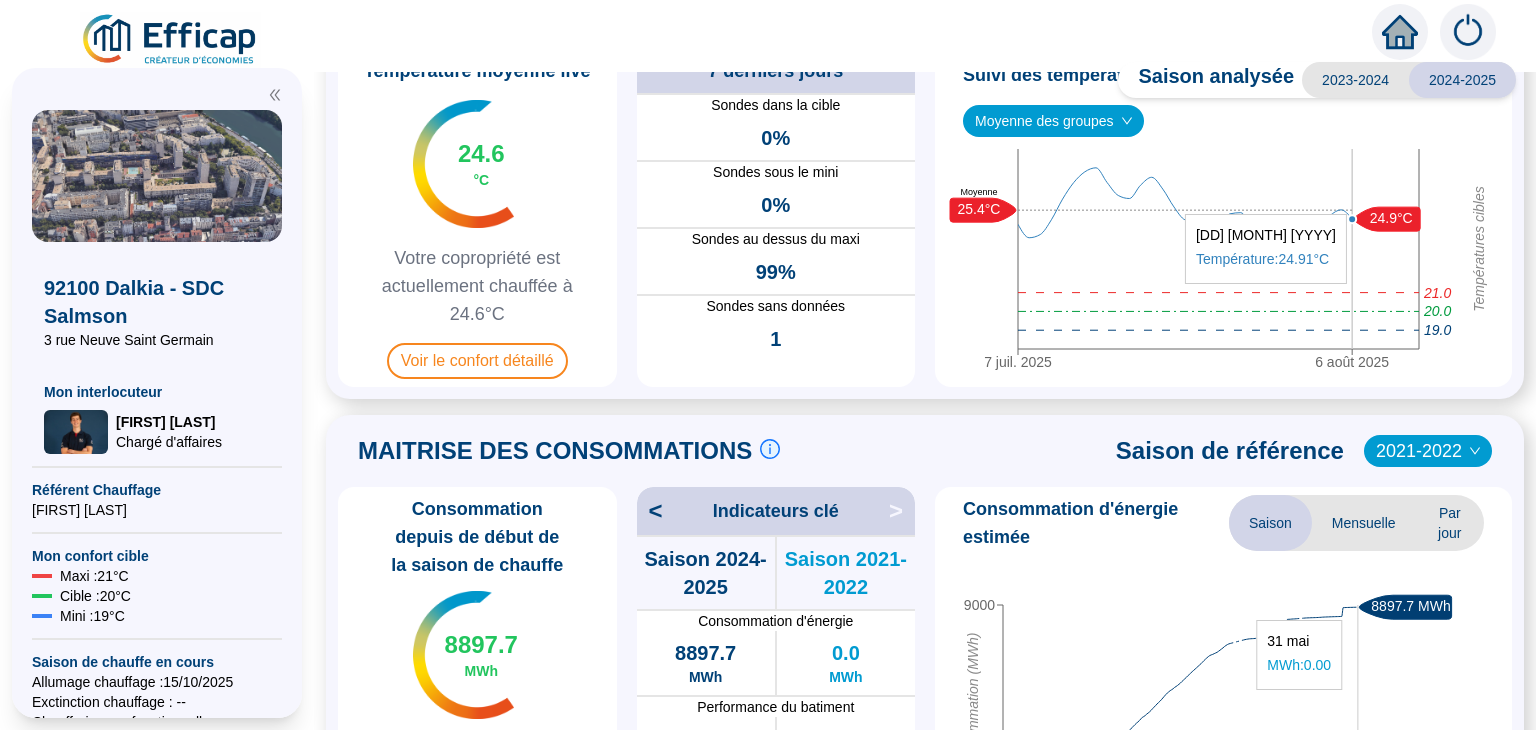 scroll, scrollTop: 0, scrollLeft: 0, axis: both 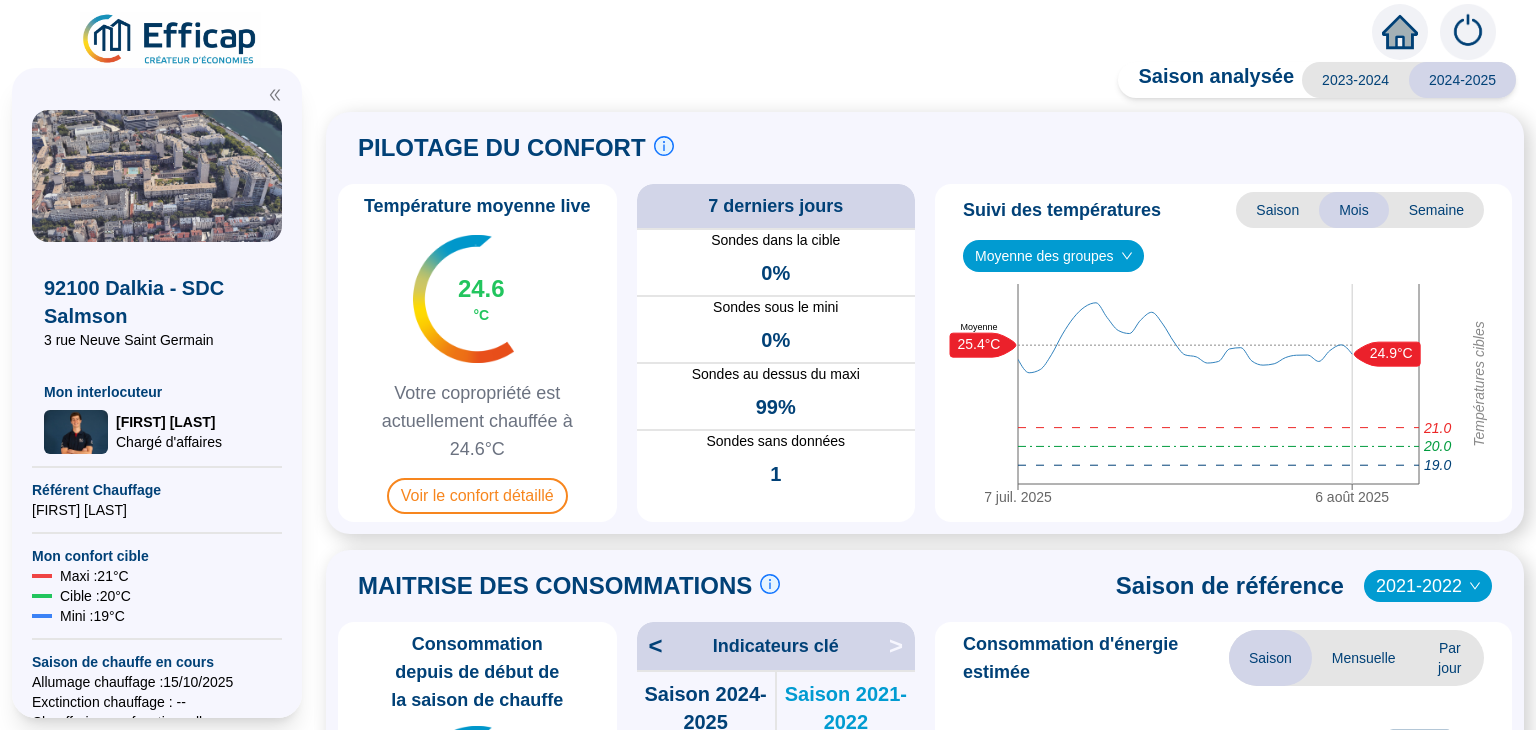 click on "Saison" at bounding box center [1277, 210] 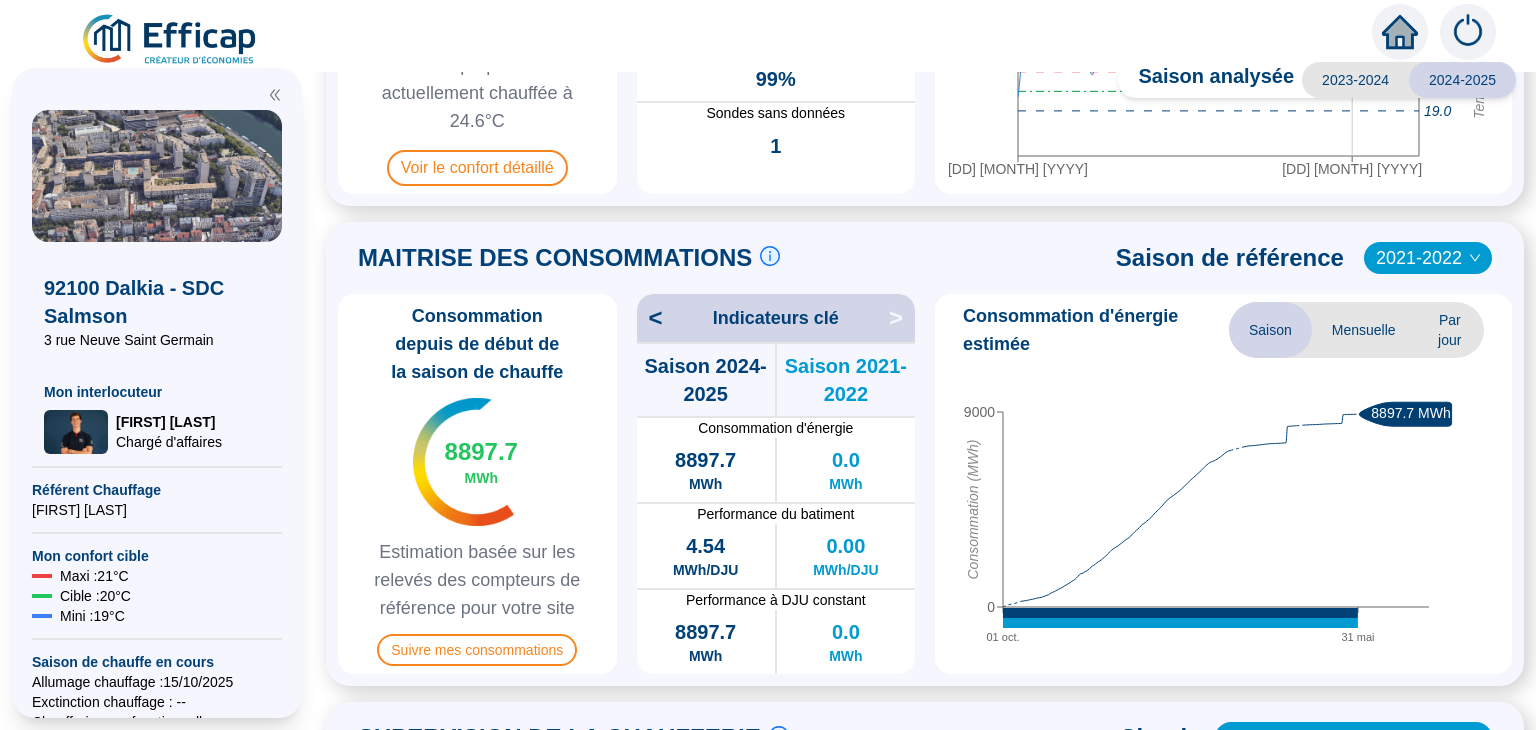 scroll, scrollTop: 335, scrollLeft: 0, axis: vertical 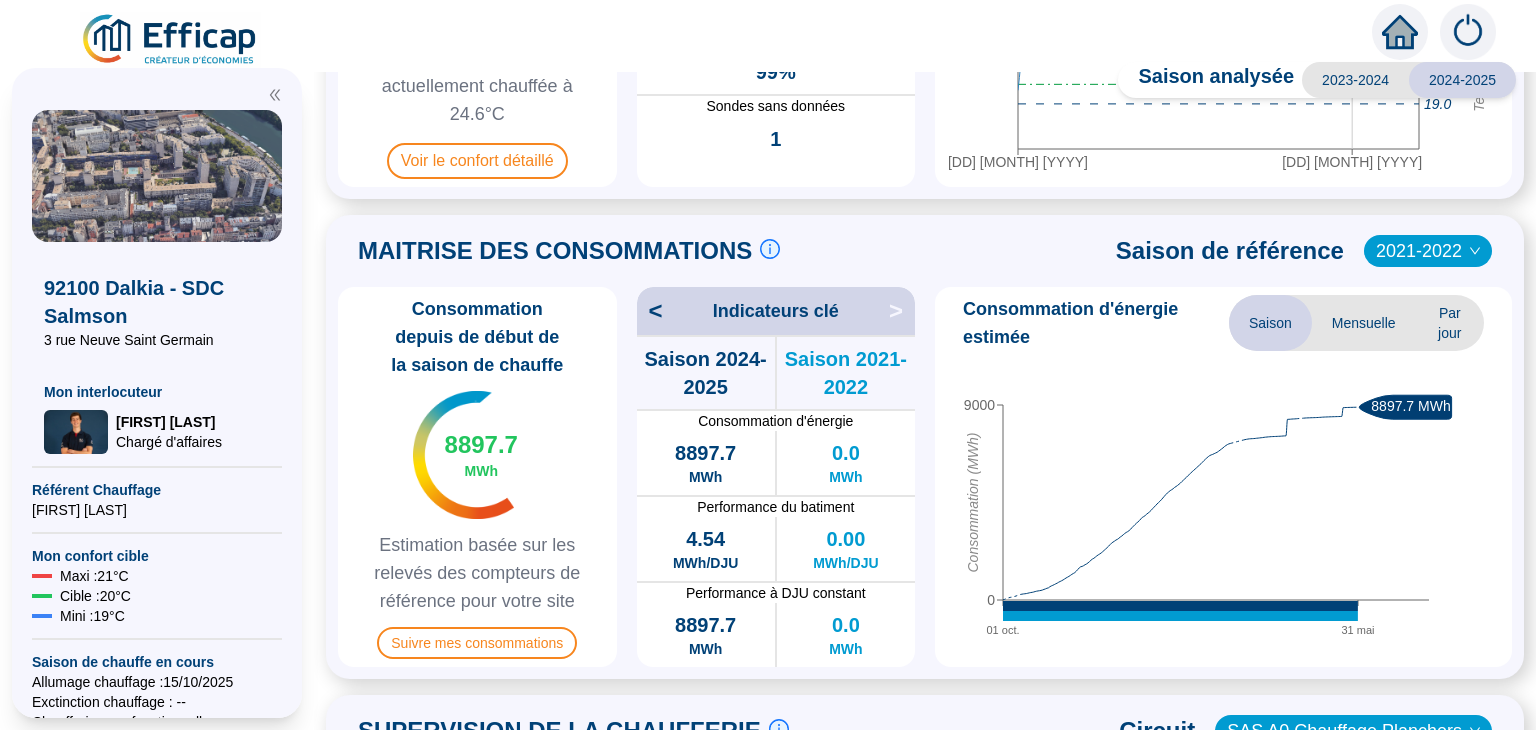click on "Par jour" at bounding box center [1450, 323] 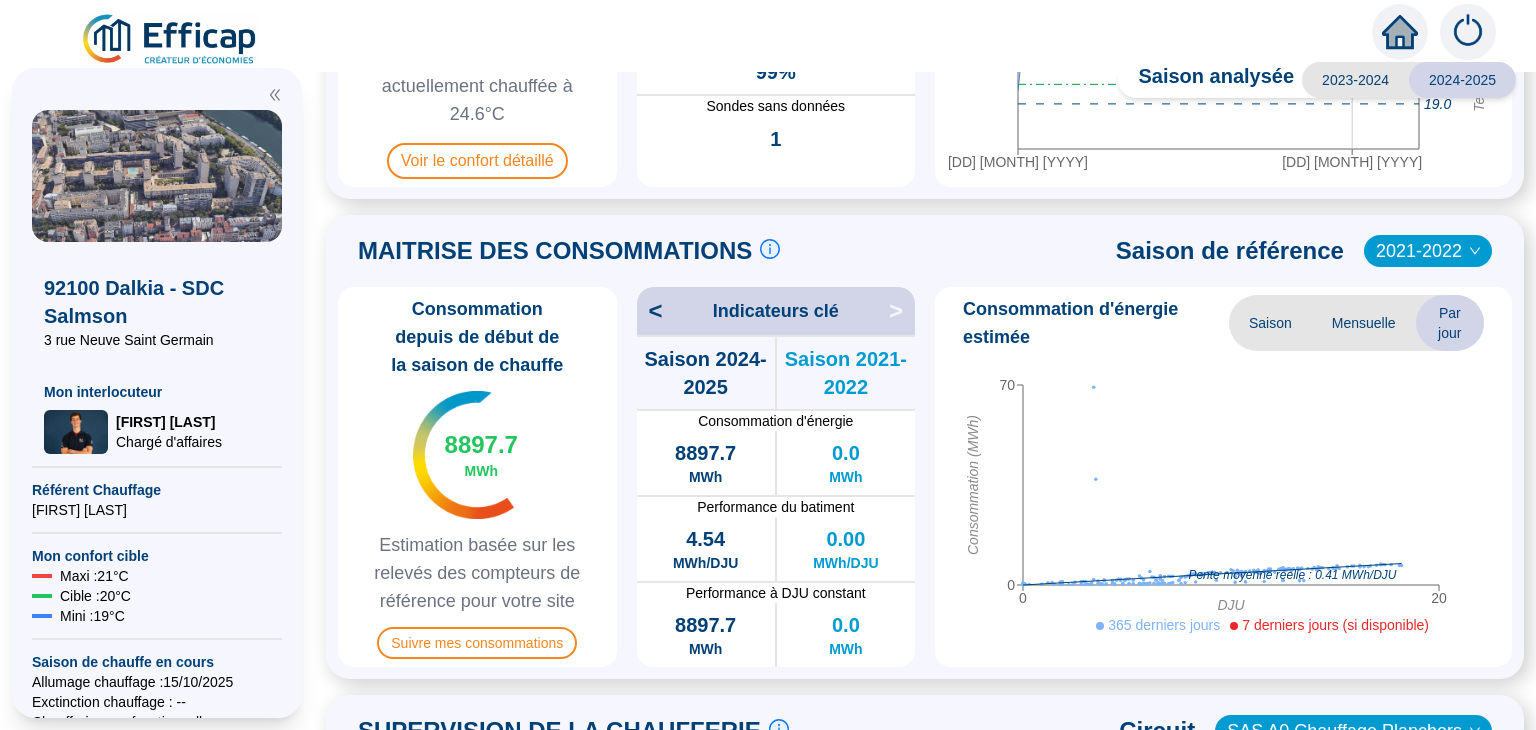 click on "Mensuelle" at bounding box center (1364, 323) 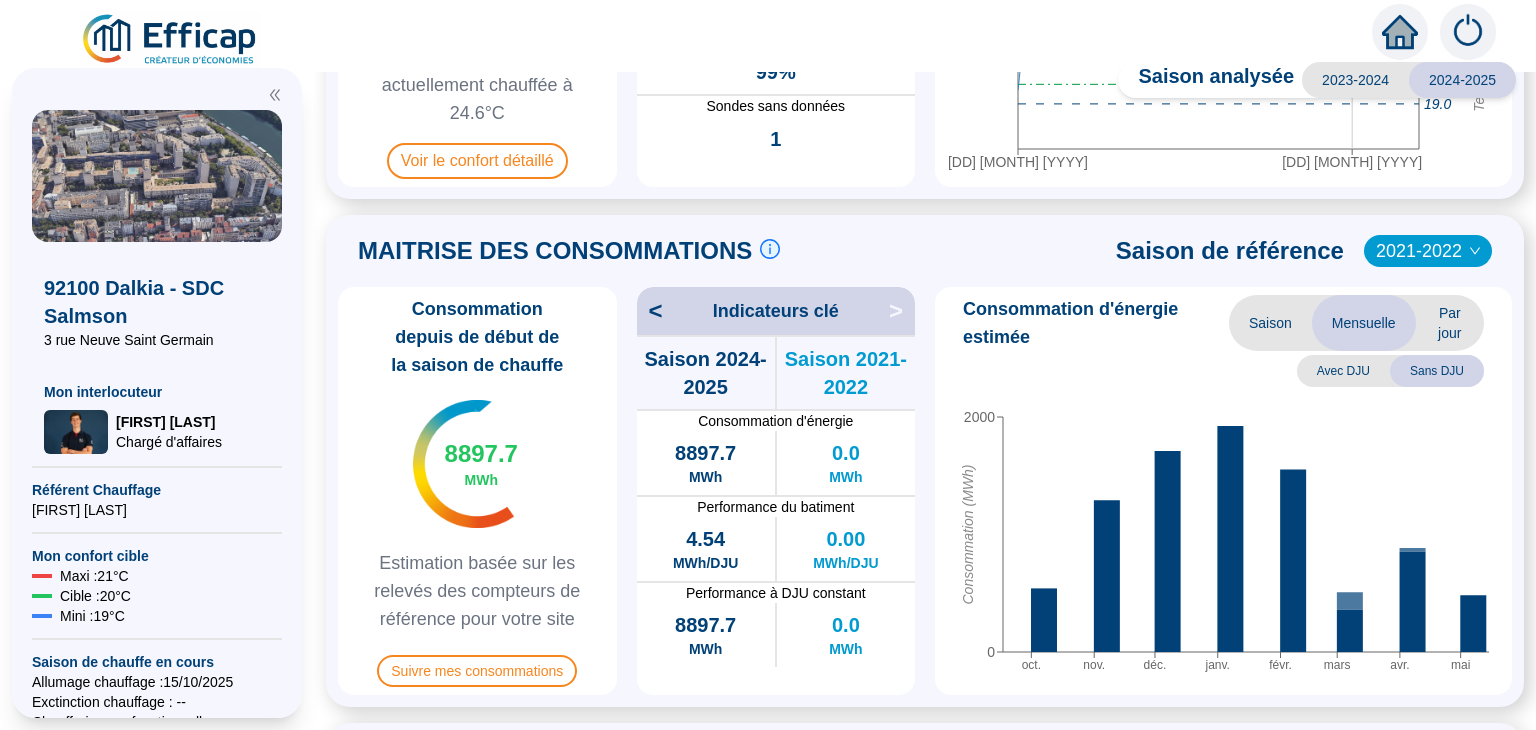 click on "Avec DJU" at bounding box center [1343, 371] 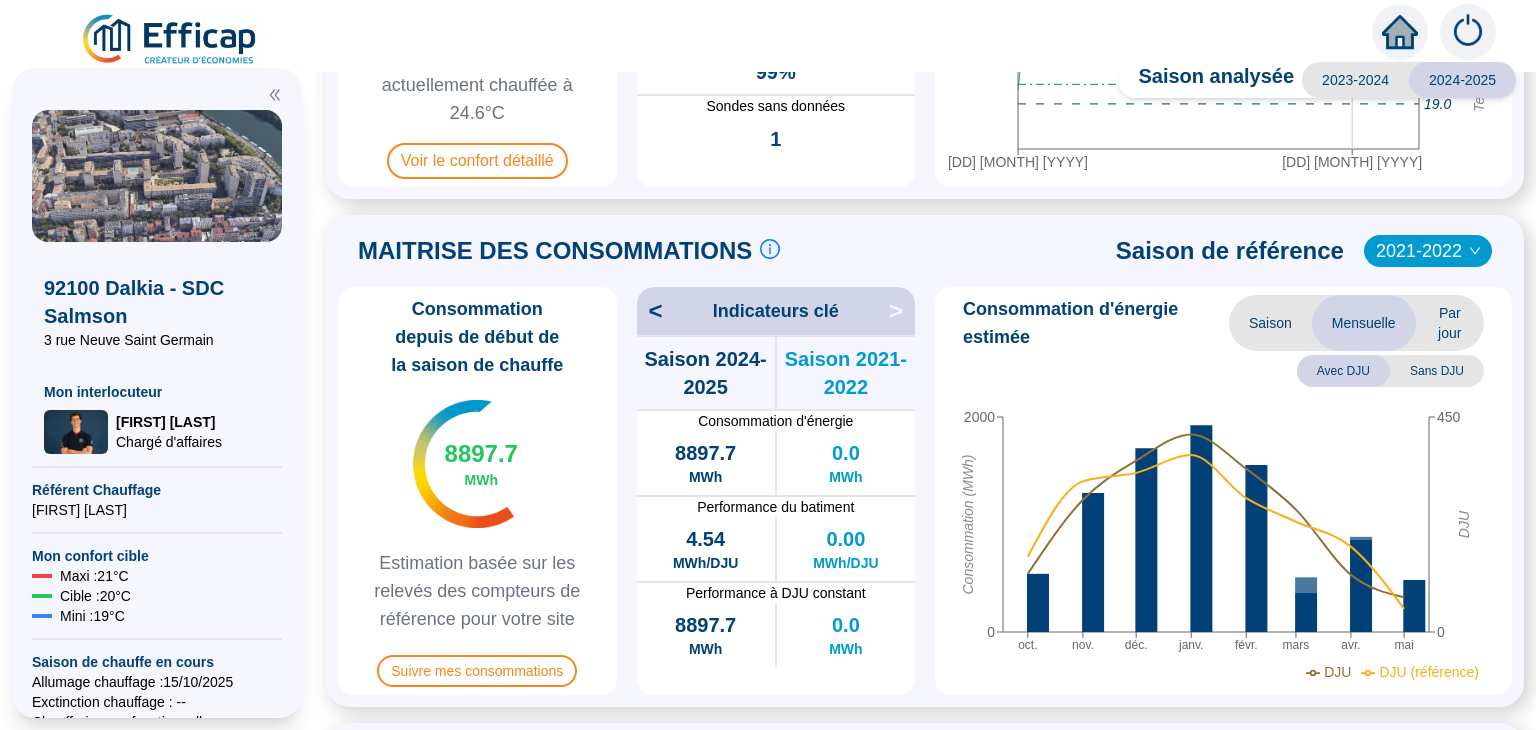 click on "Saison" at bounding box center (1270, 323) 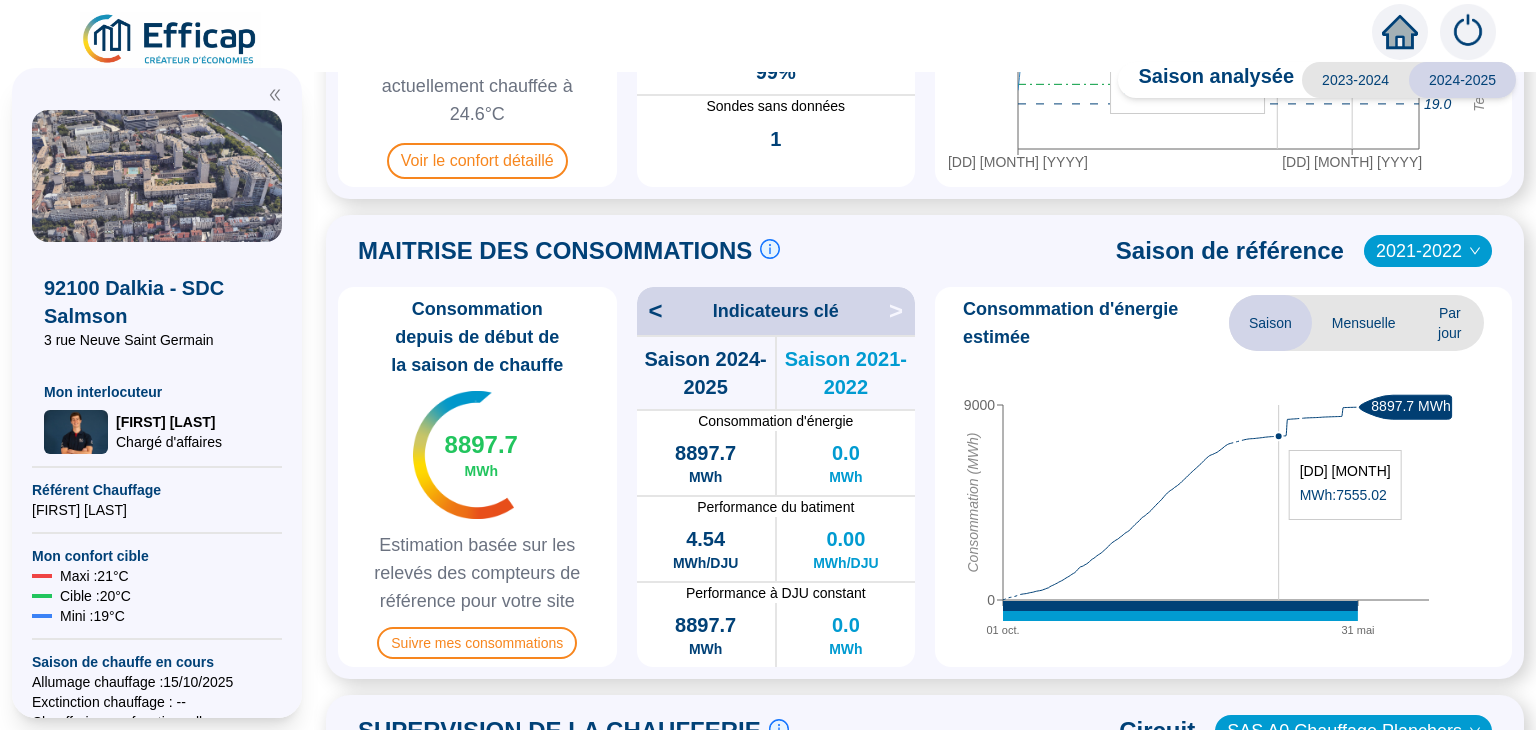 click 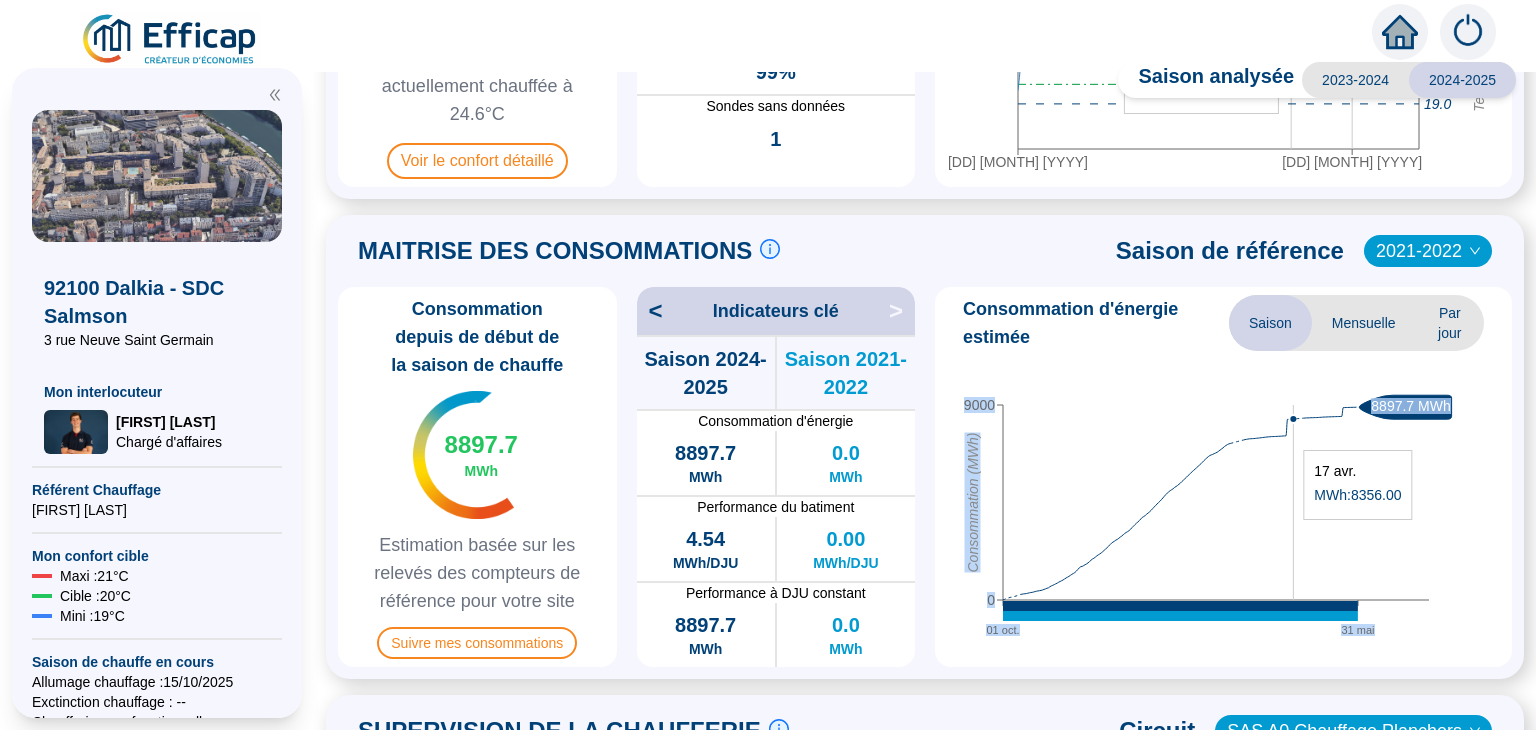 drag, startPoint x: 1280, startPoint y: 440, endPoint x: 1293, endPoint y: 440, distance: 13 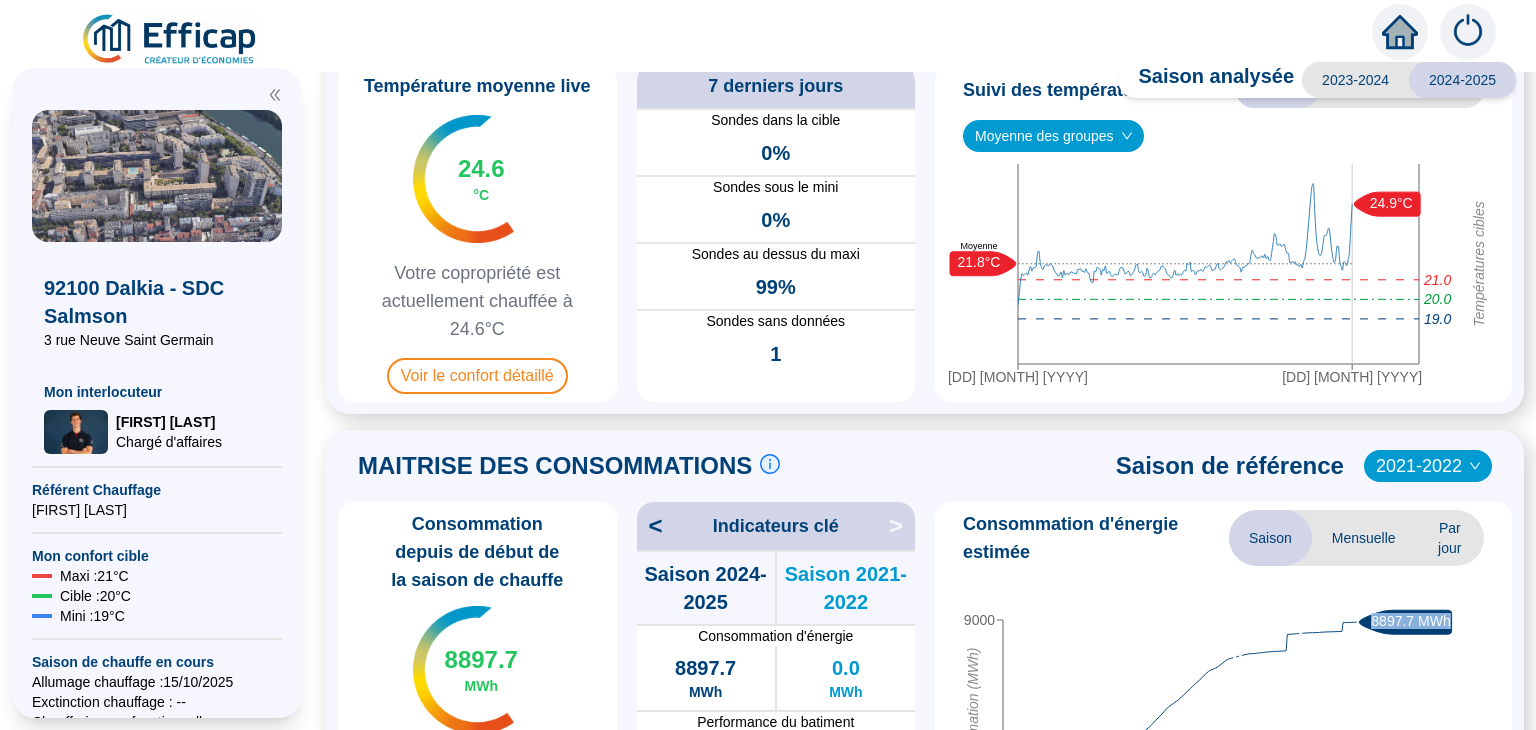 scroll, scrollTop: 0, scrollLeft: 0, axis: both 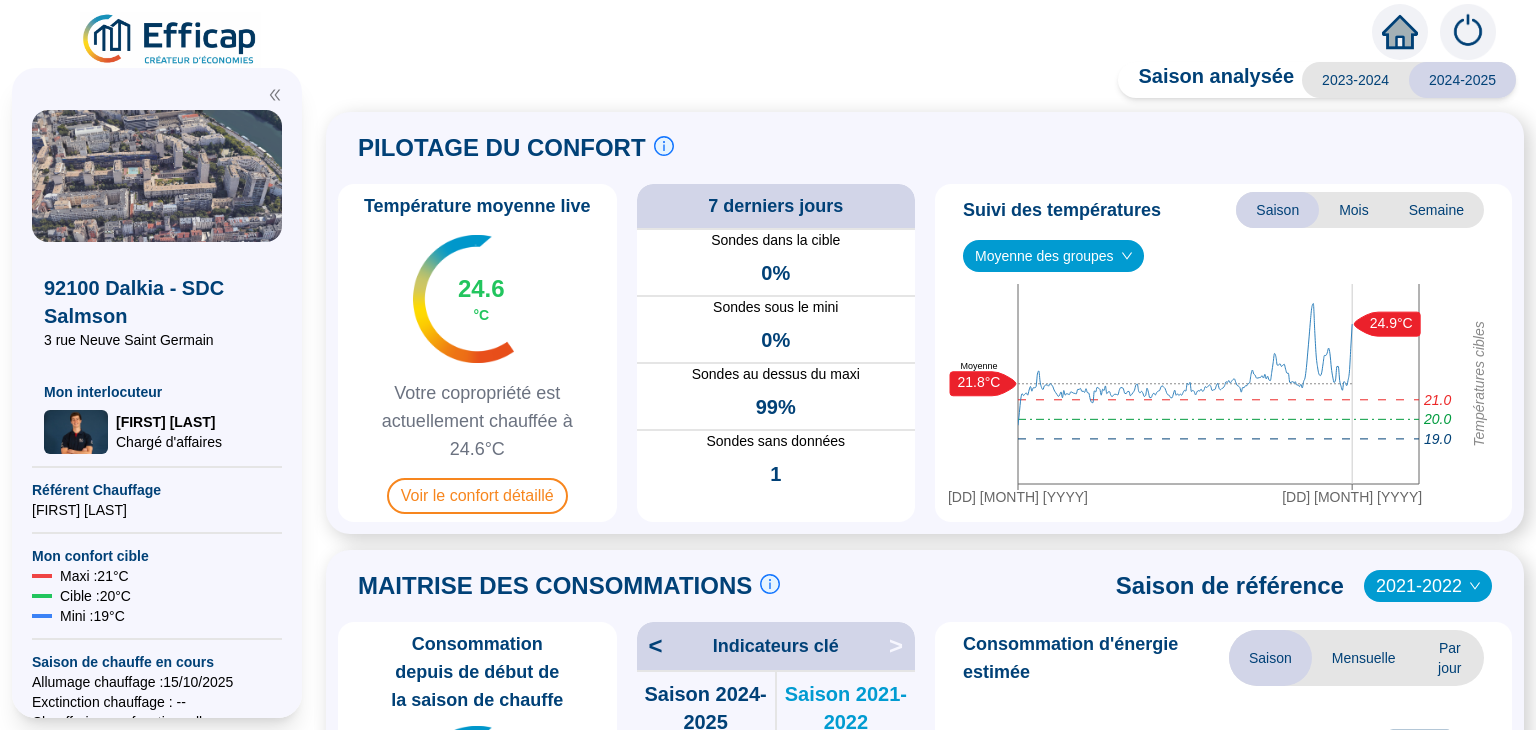 click on "7 derniers jours" at bounding box center [776, 206] 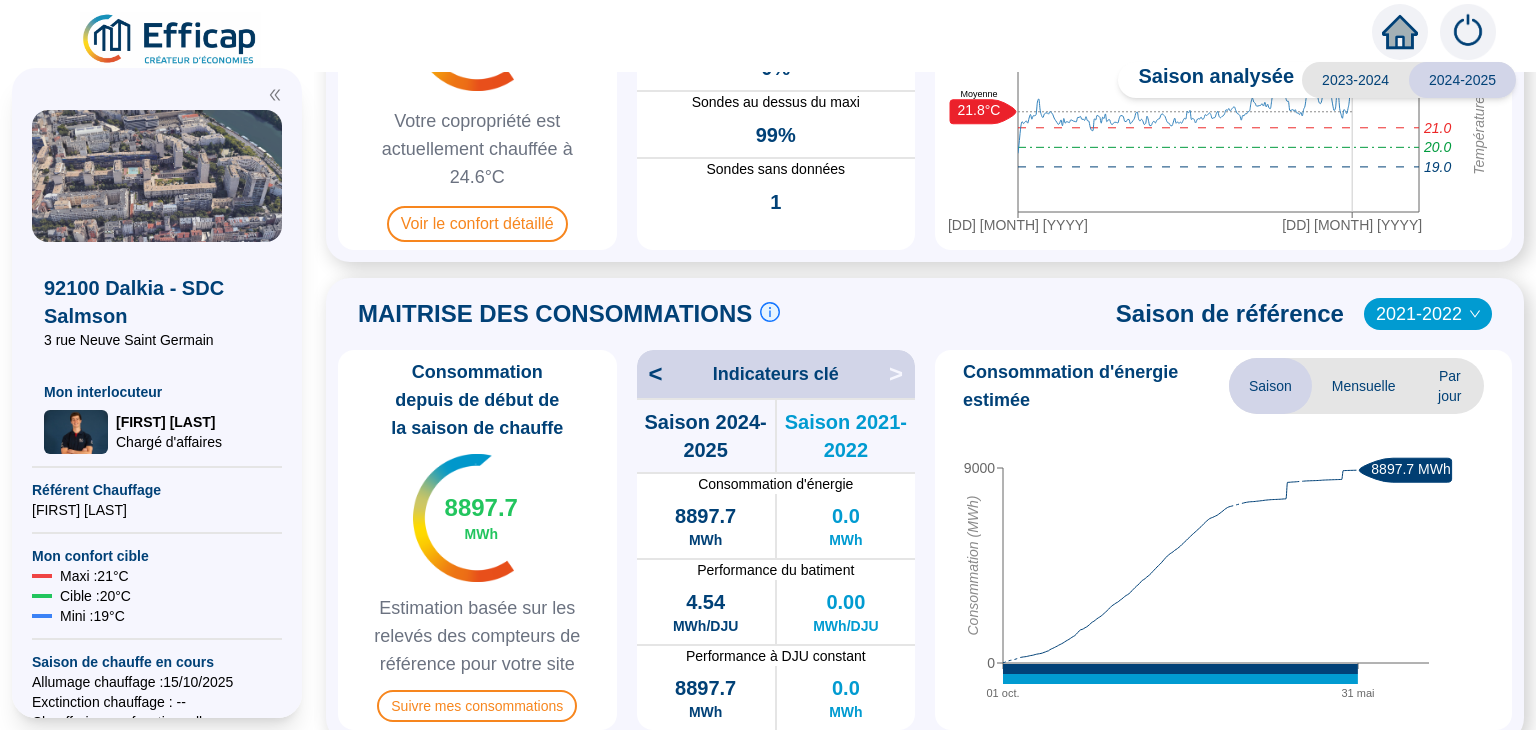 scroll, scrollTop: 275, scrollLeft: 0, axis: vertical 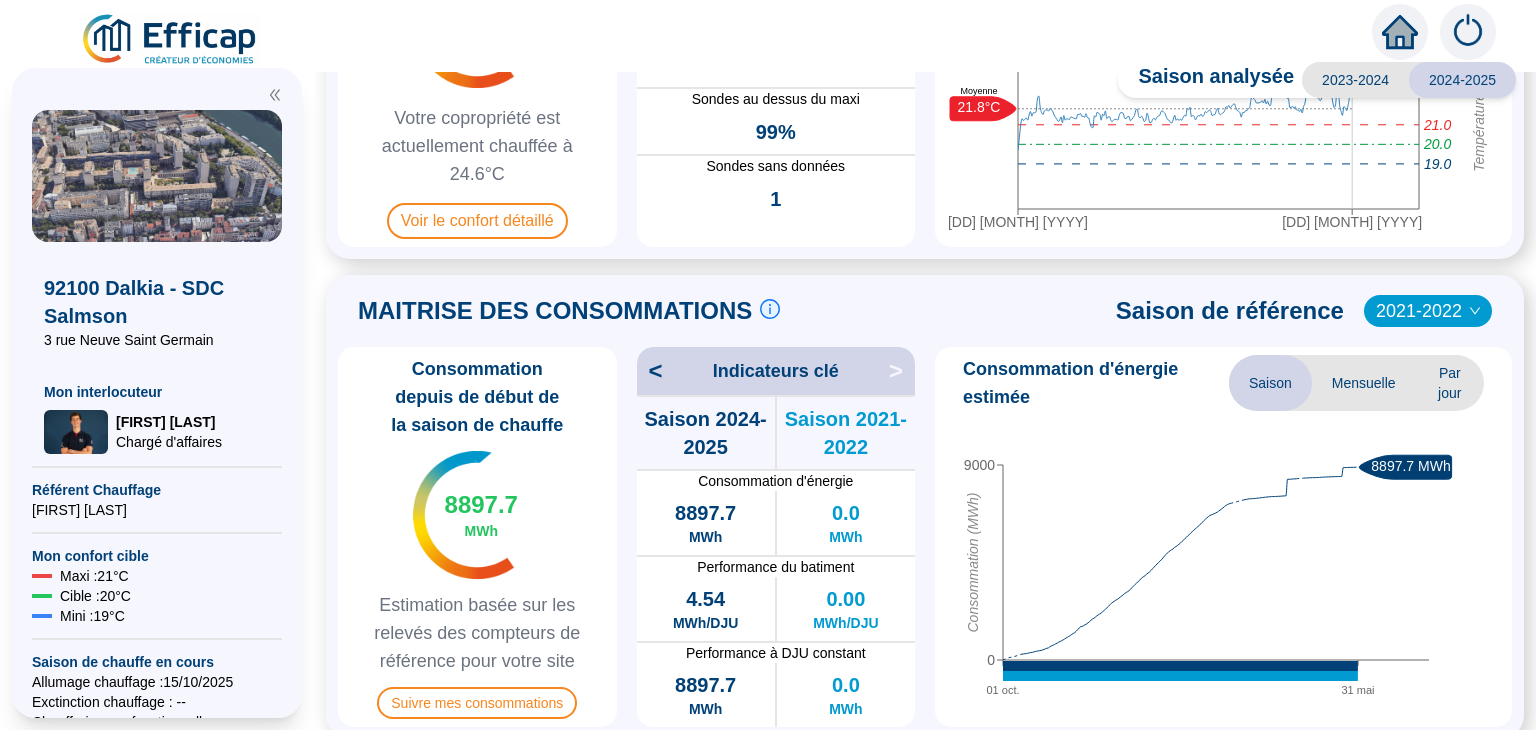 click 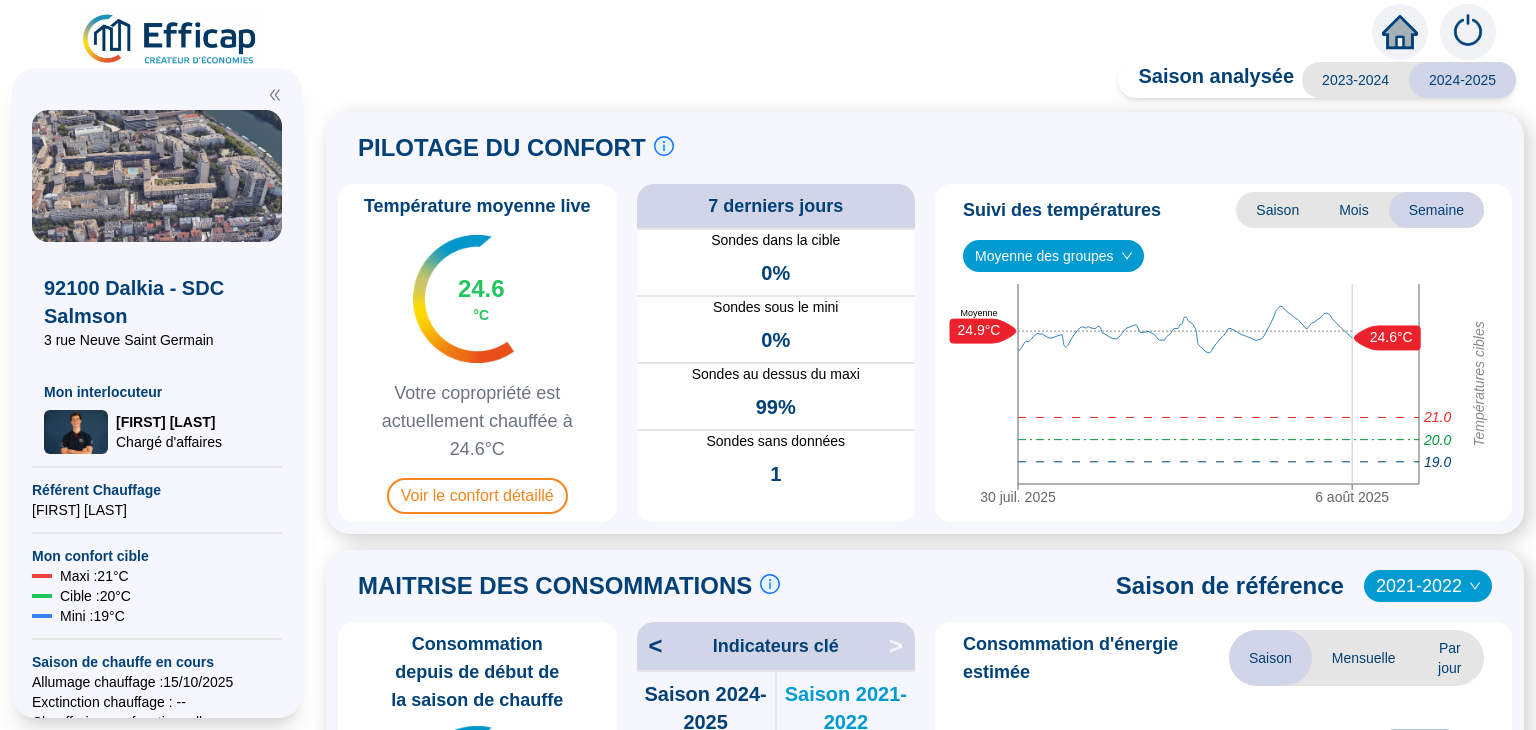 click 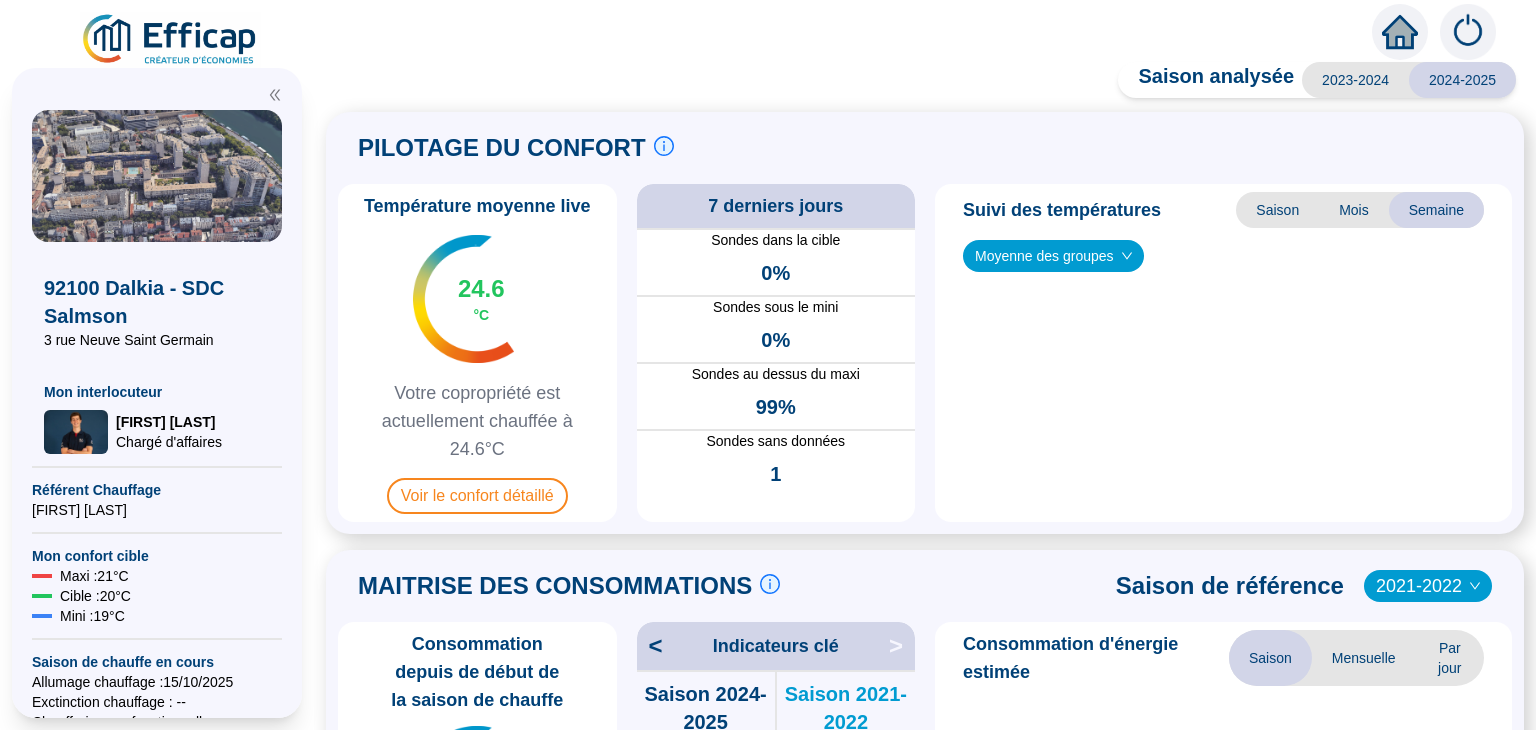 type 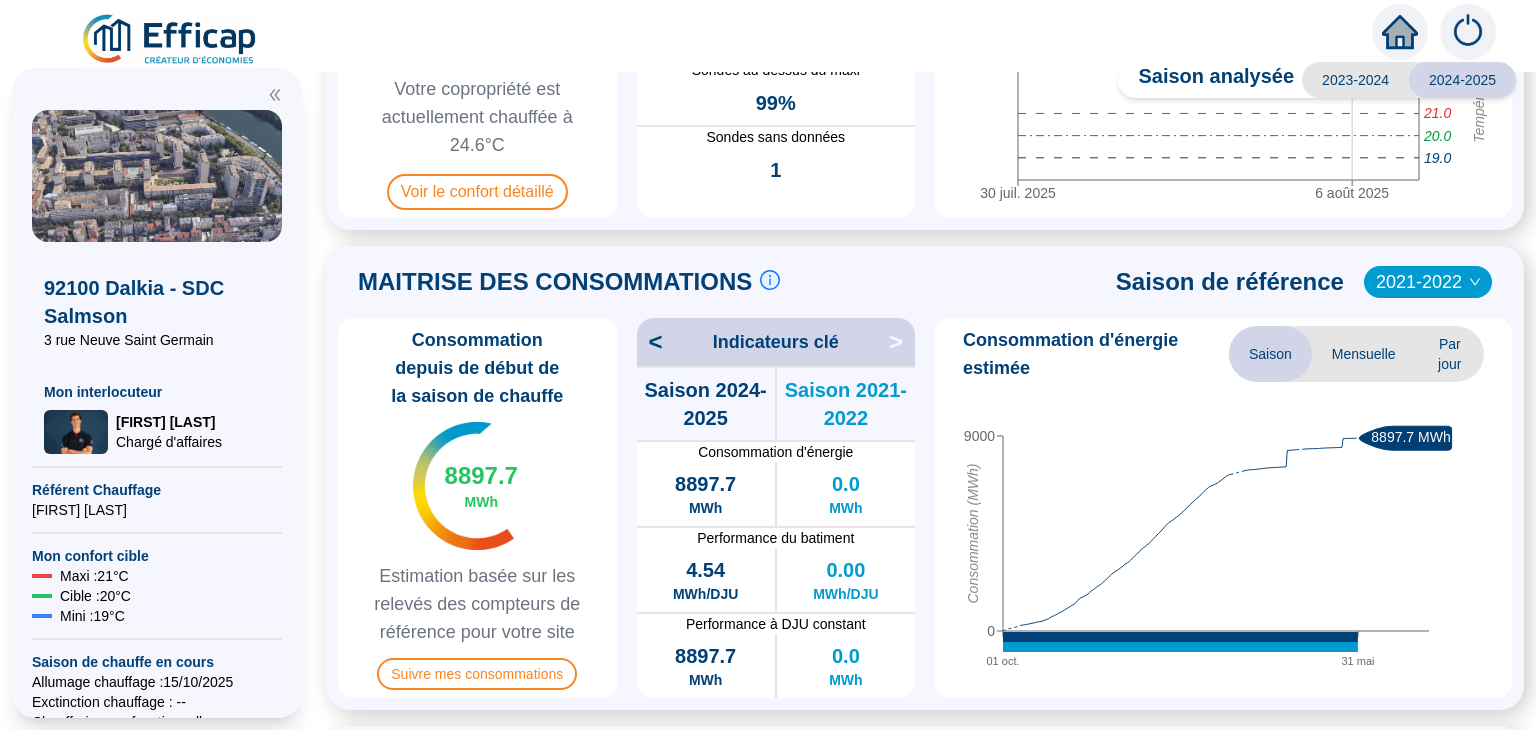 scroll, scrollTop: 304, scrollLeft: 0, axis: vertical 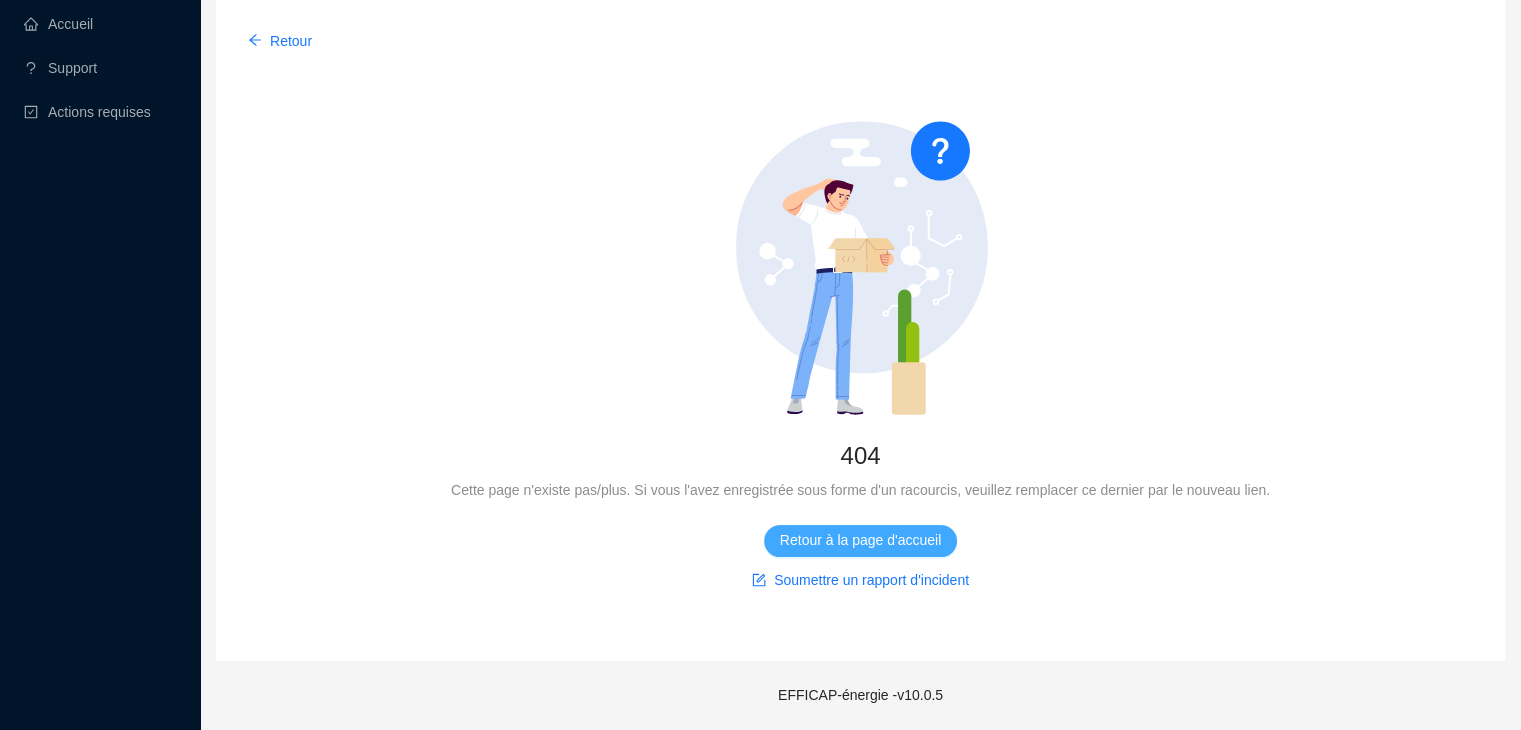 click on "Retour à la page d'accueil" at bounding box center [860, 540] 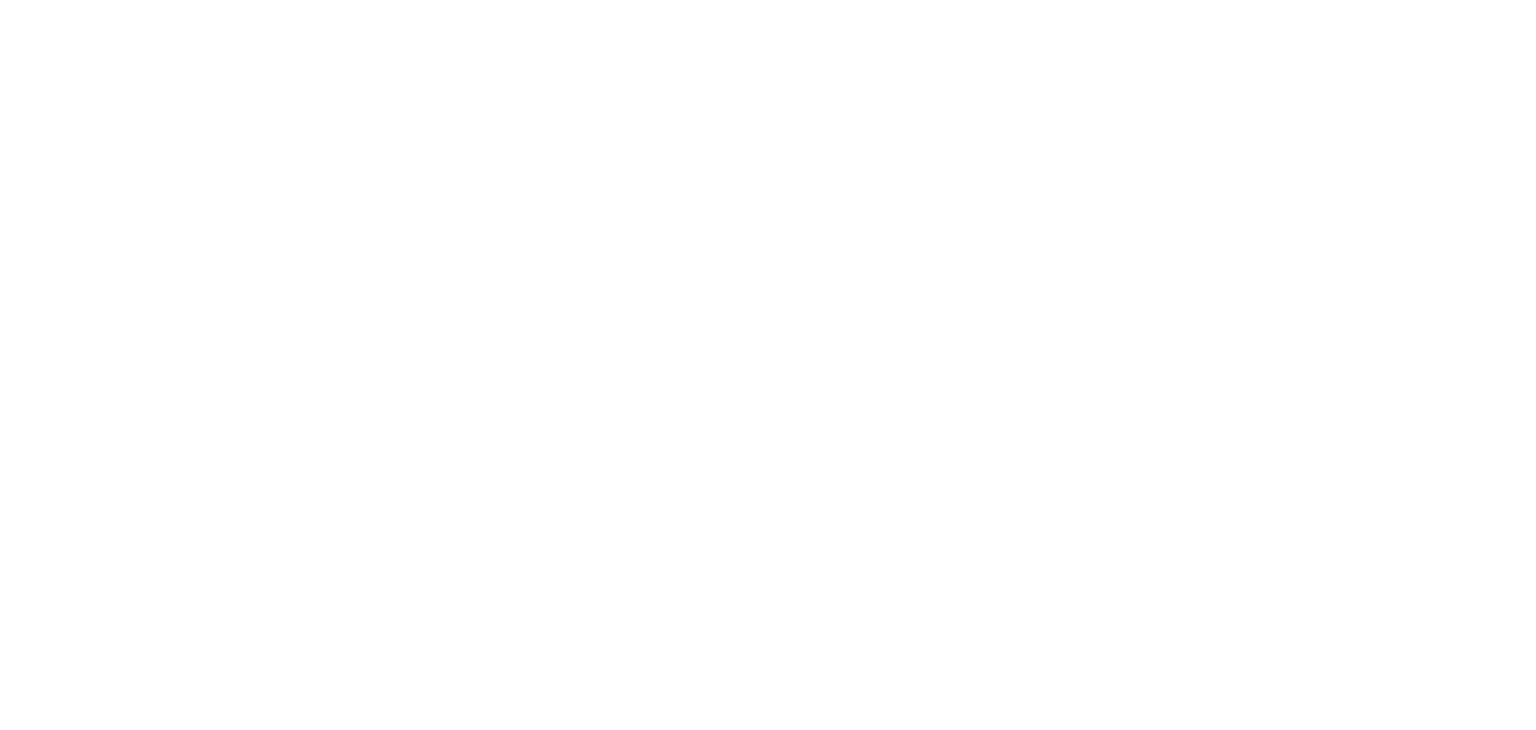 scroll, scrollTop: 0, scrollLeft: 0, axis: both 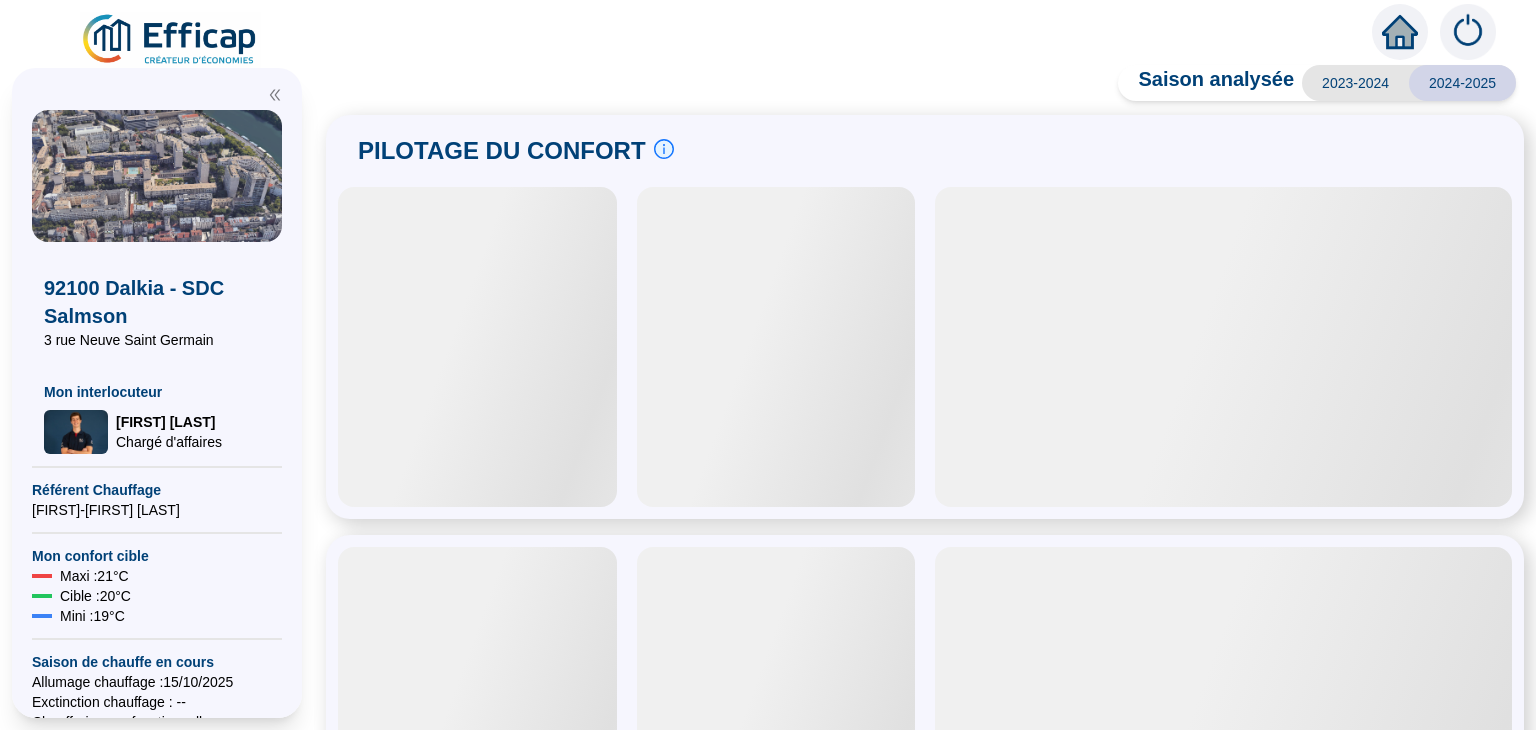 type 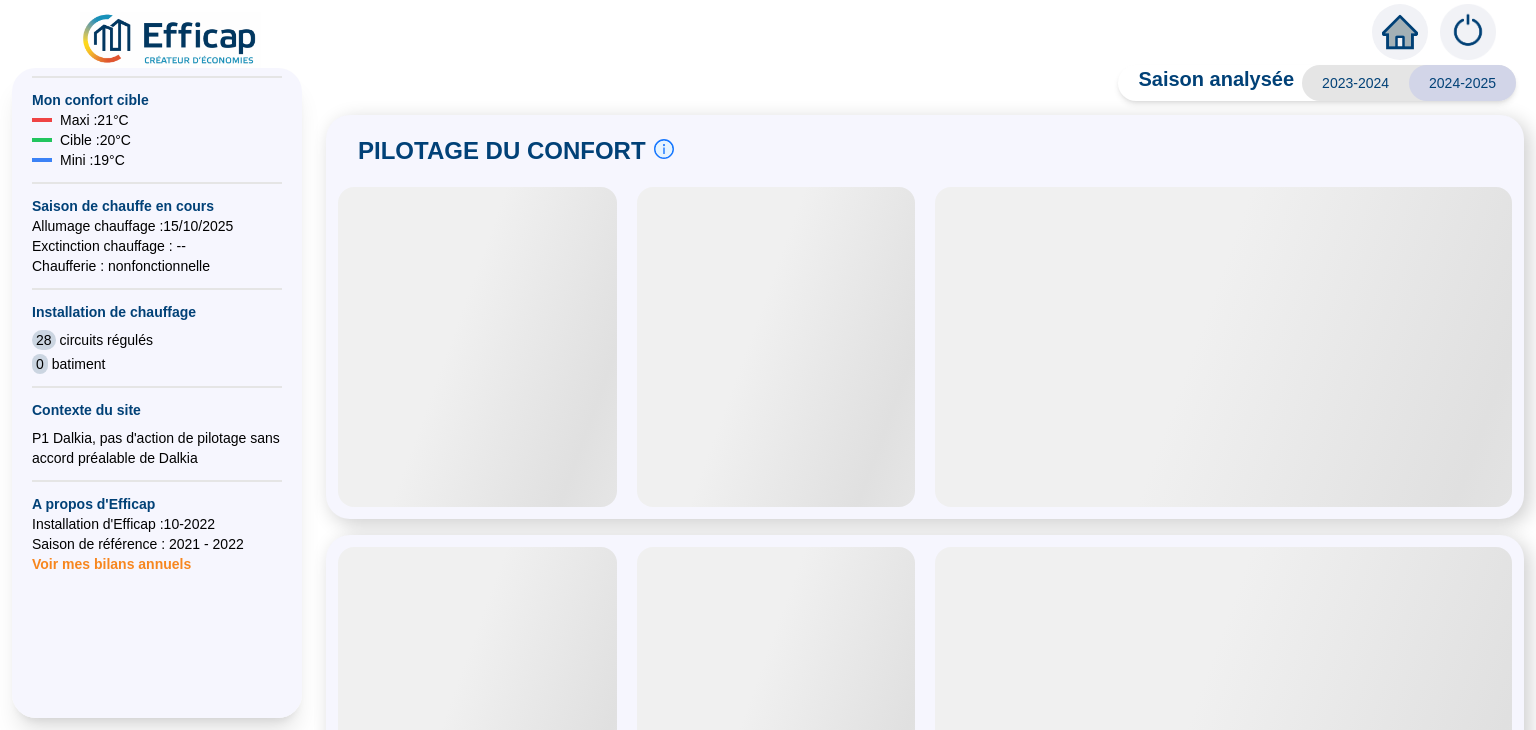 scroll, scrollTop: 466, scrollLeft: 0, axis: vertical 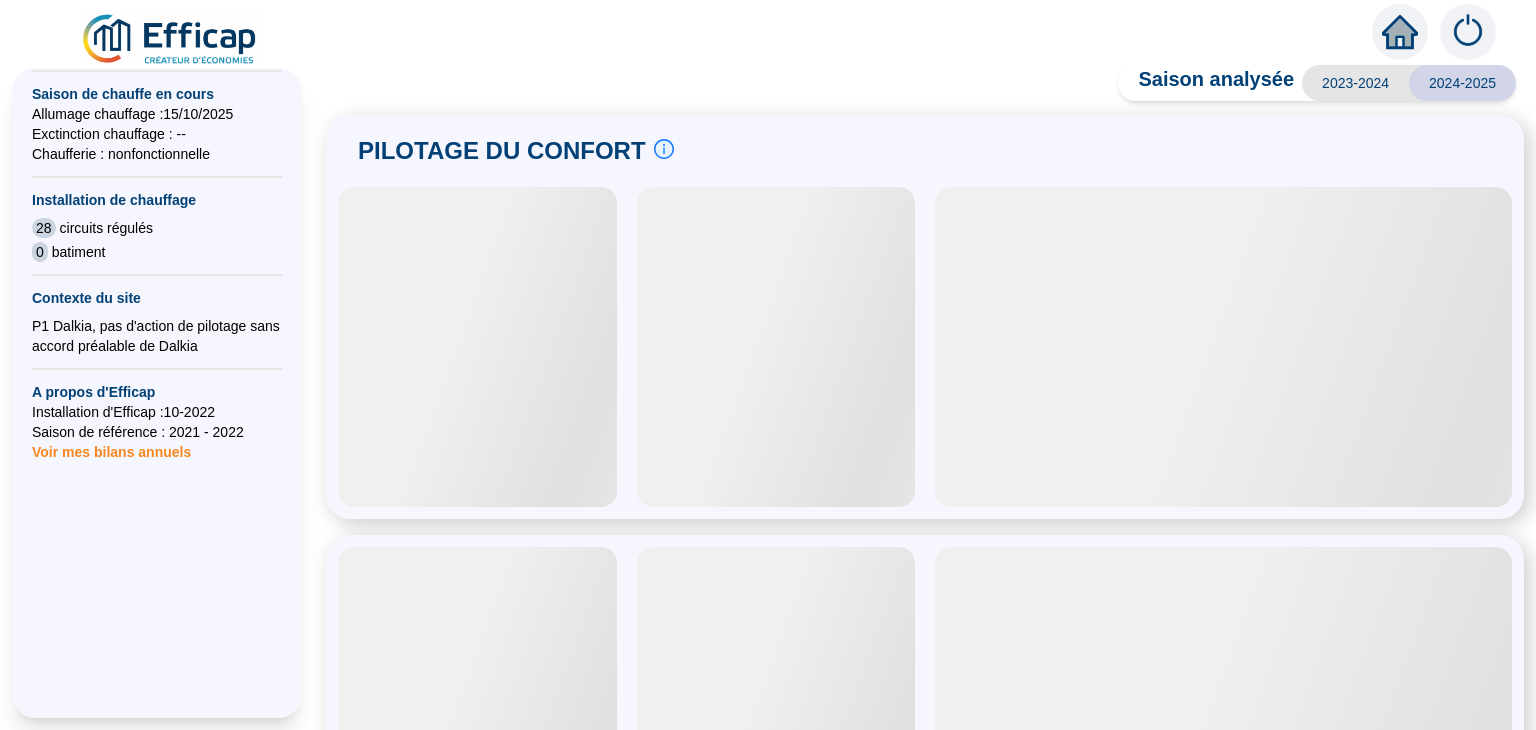 click 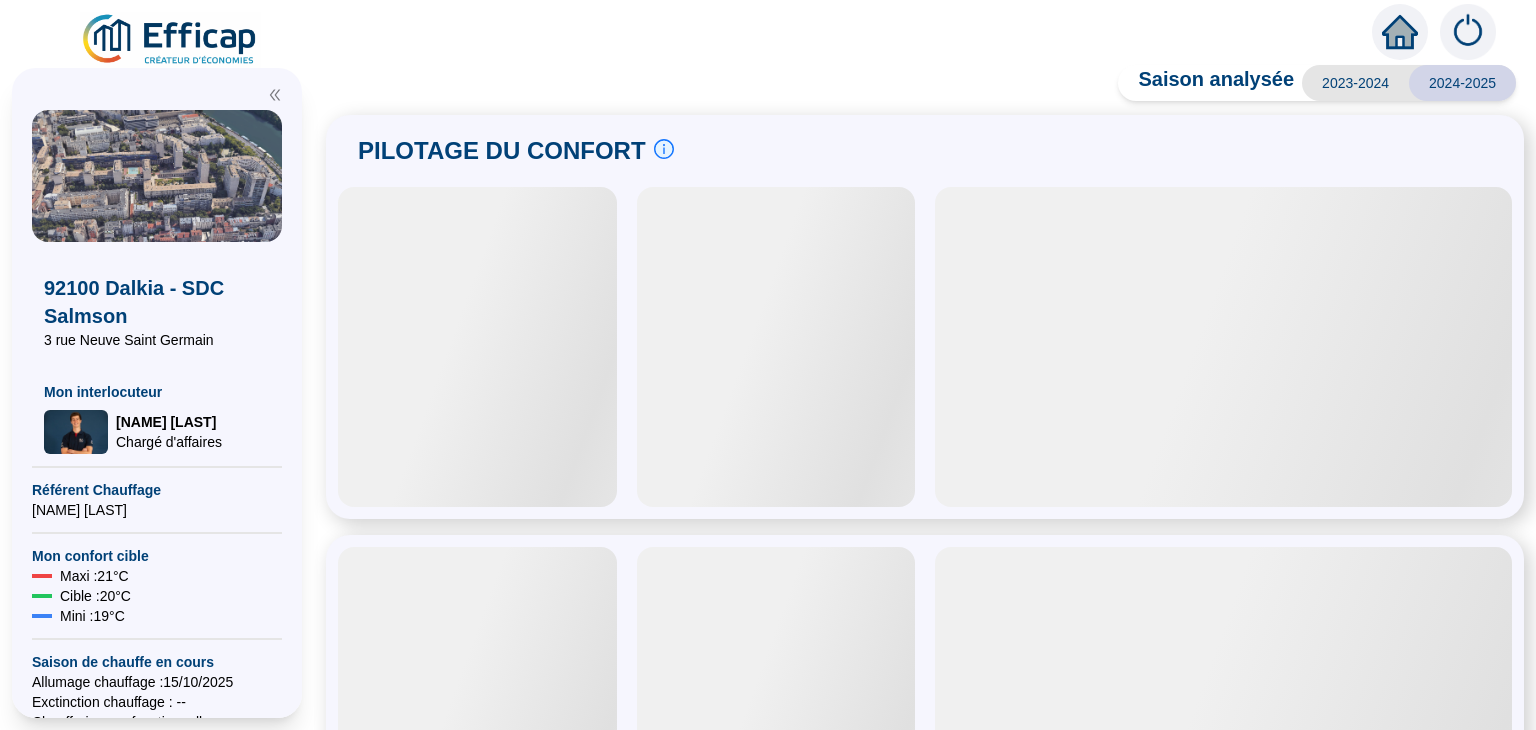 click 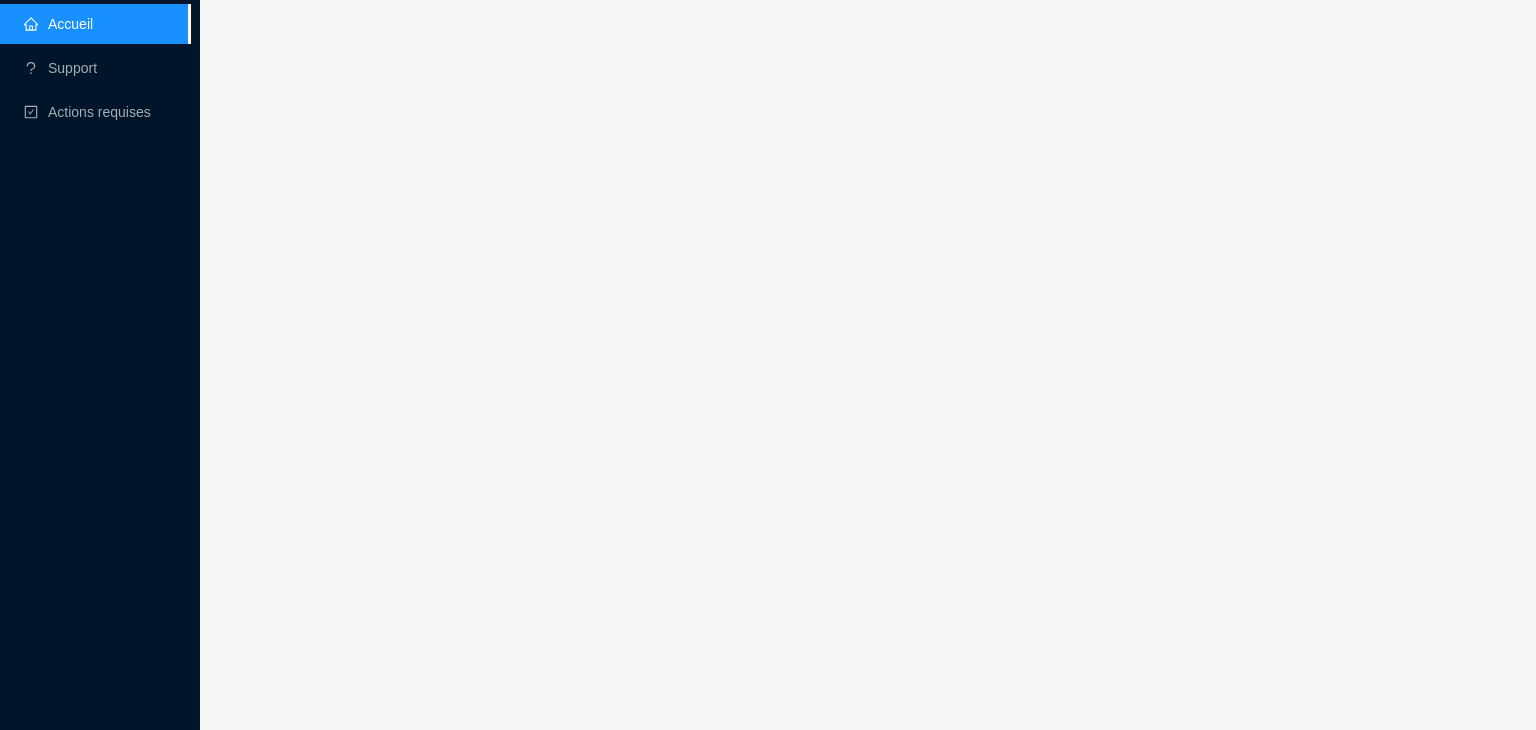click on "Accueil Support Actions requises" at bounding box center (768, 365) 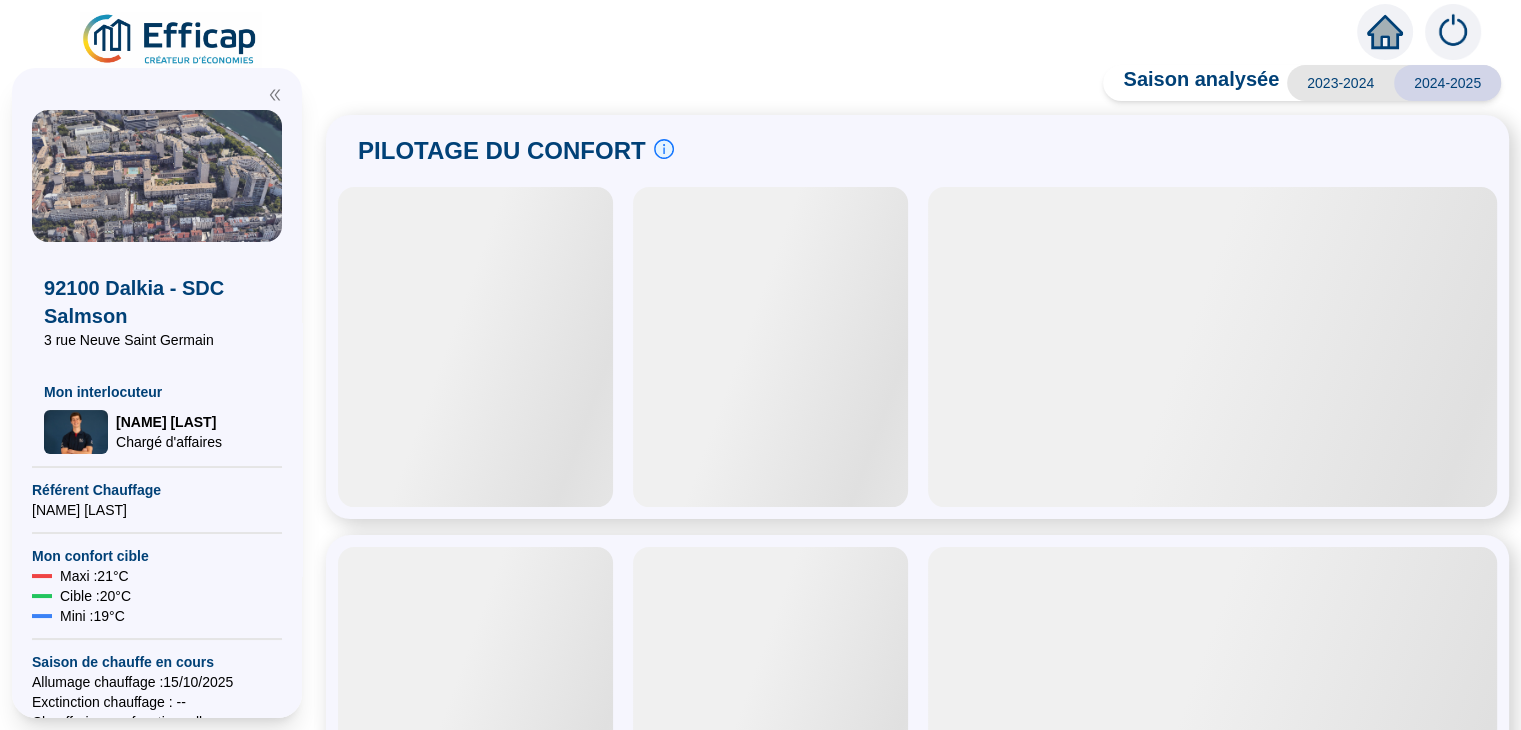 click 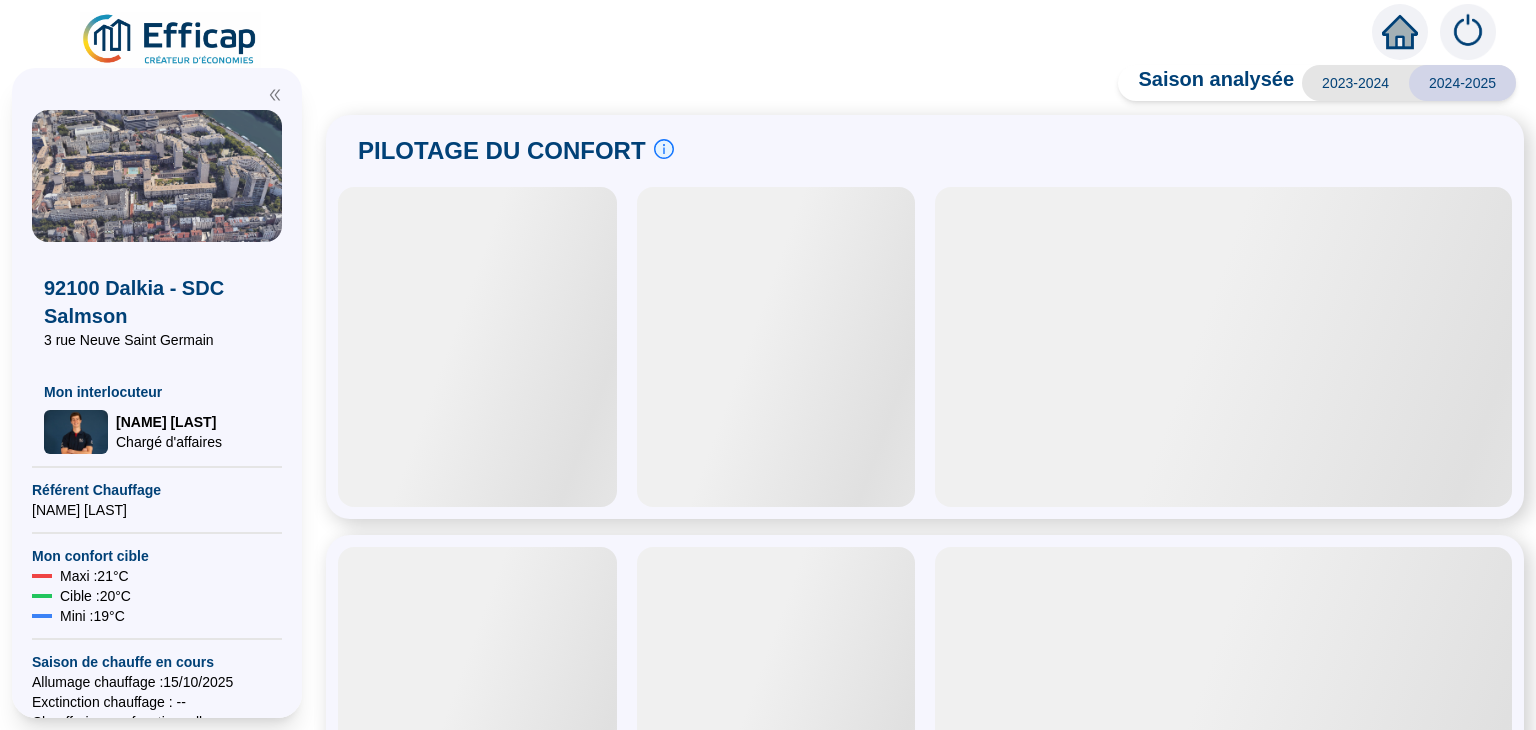 click 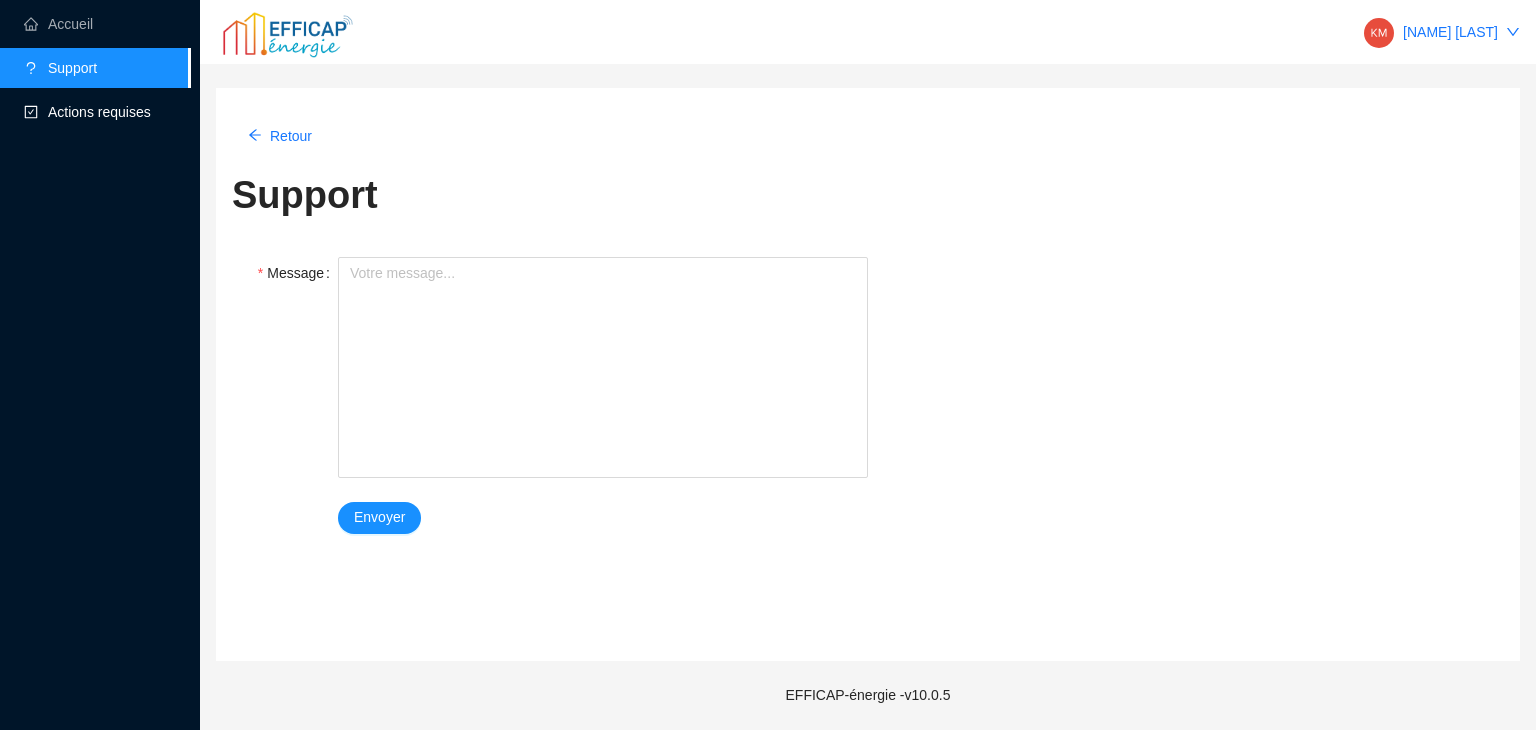 click on "Actions requises" at bounding box center [99, 112] 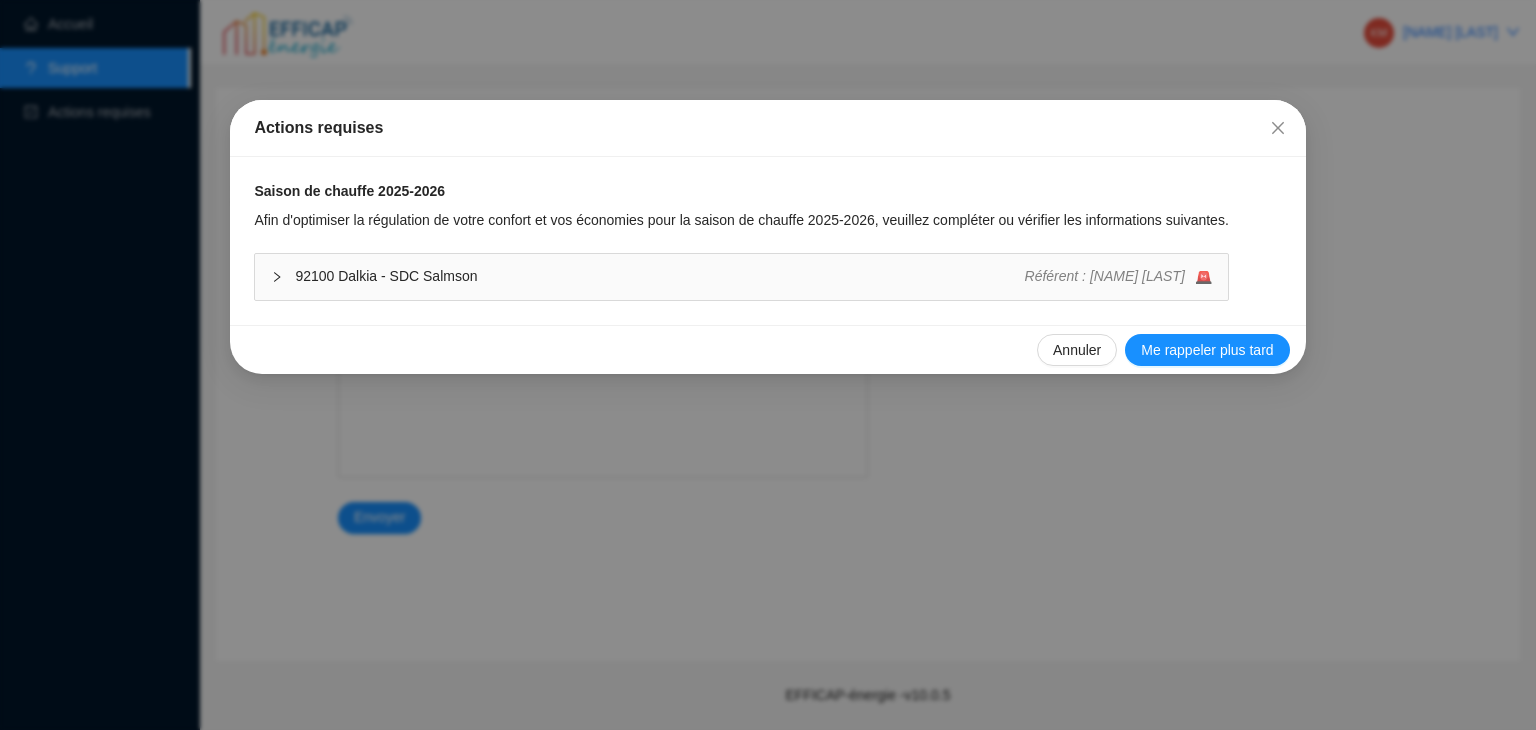 click on "92100 Dalkia - SDC Salmson Référent : Jean-Baptiste QUELQUEJAY 🚨" at bounding box center (741, 277) 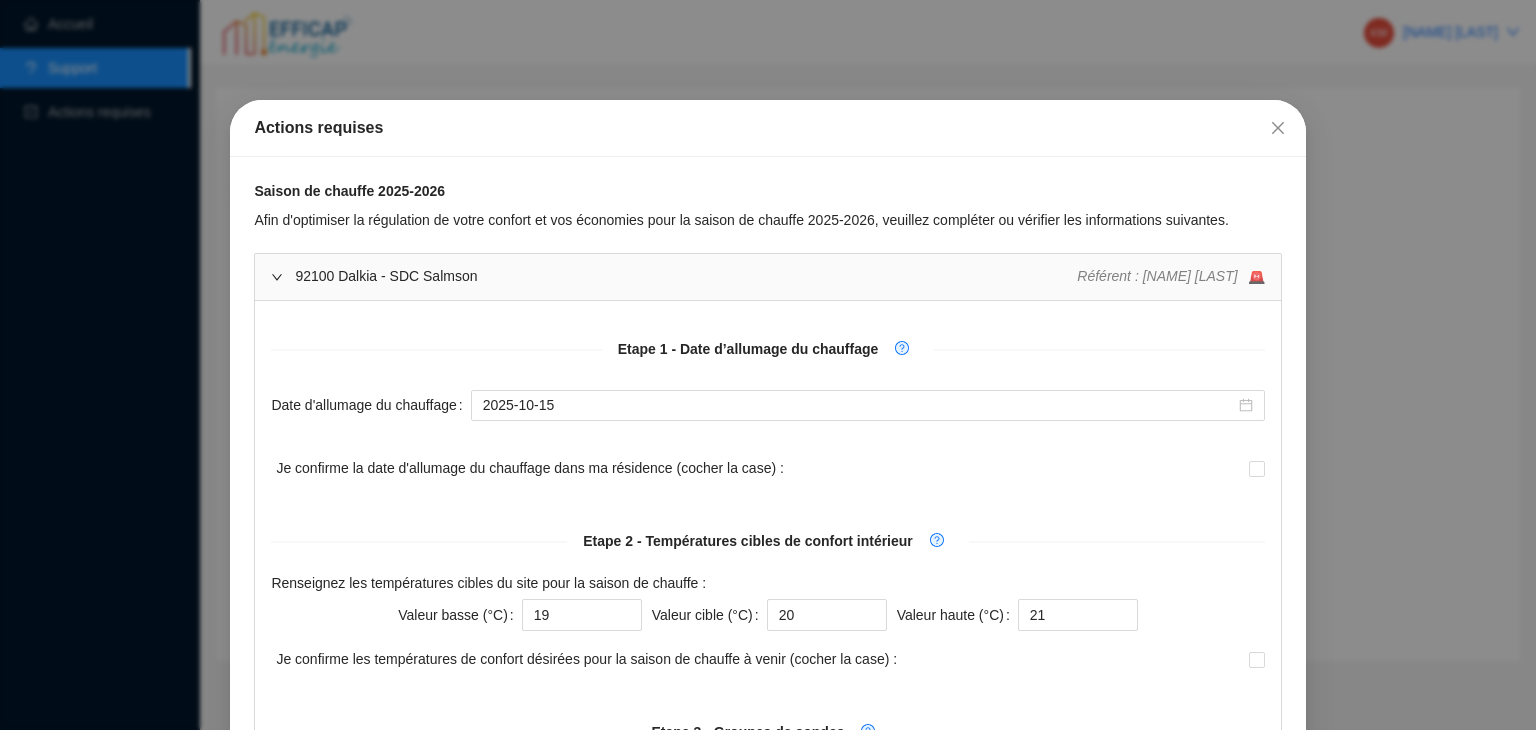 type 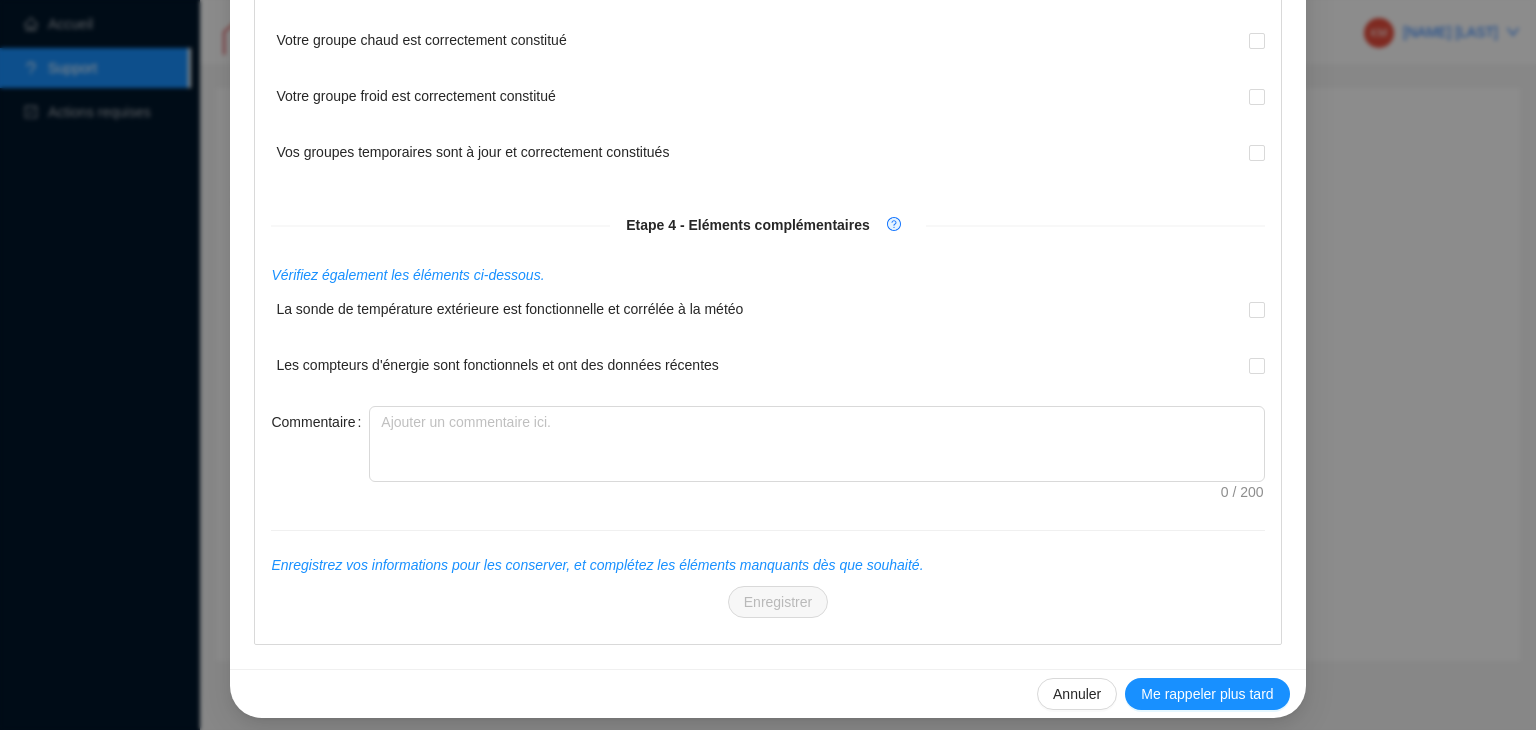scroll, scrollTop: 890, scrollLeft: 0, axis: vertical 